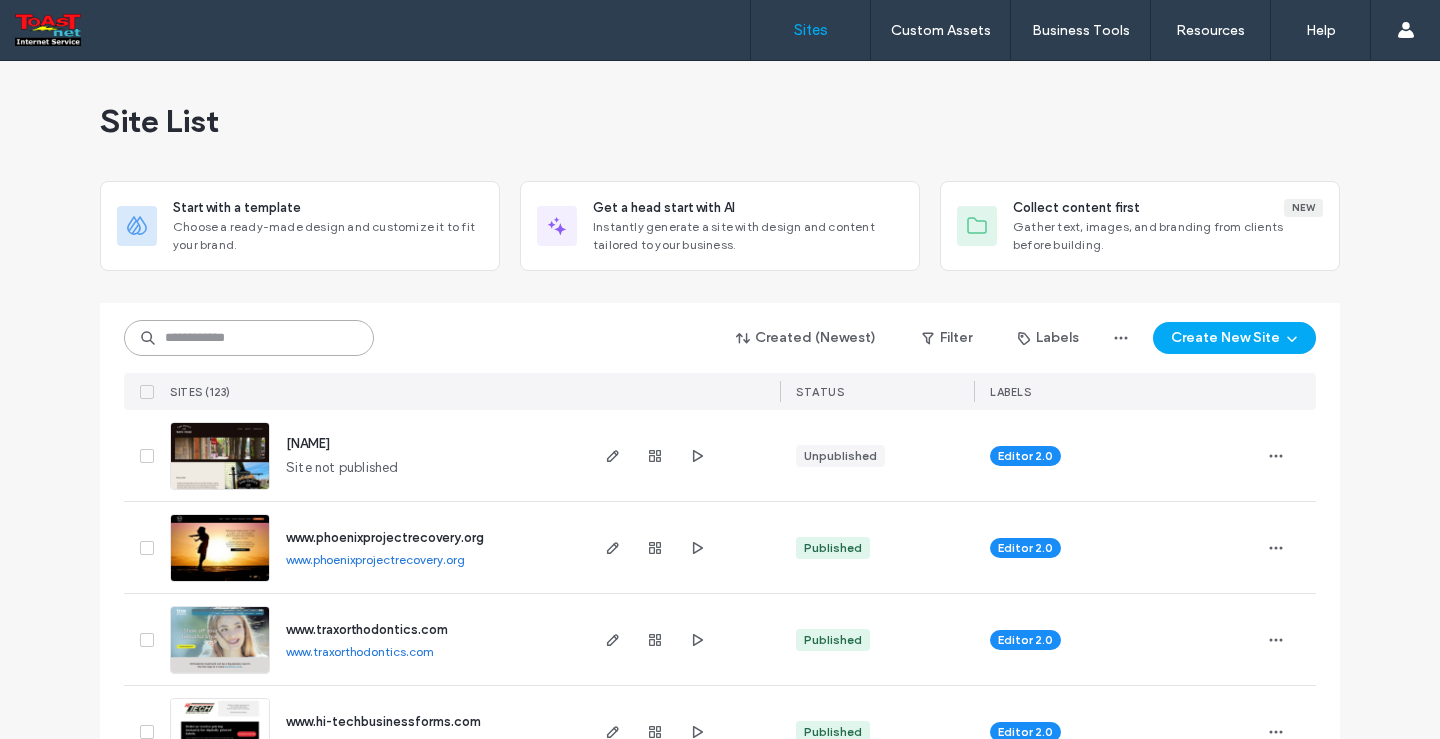 click at bounding box center (249, 338) 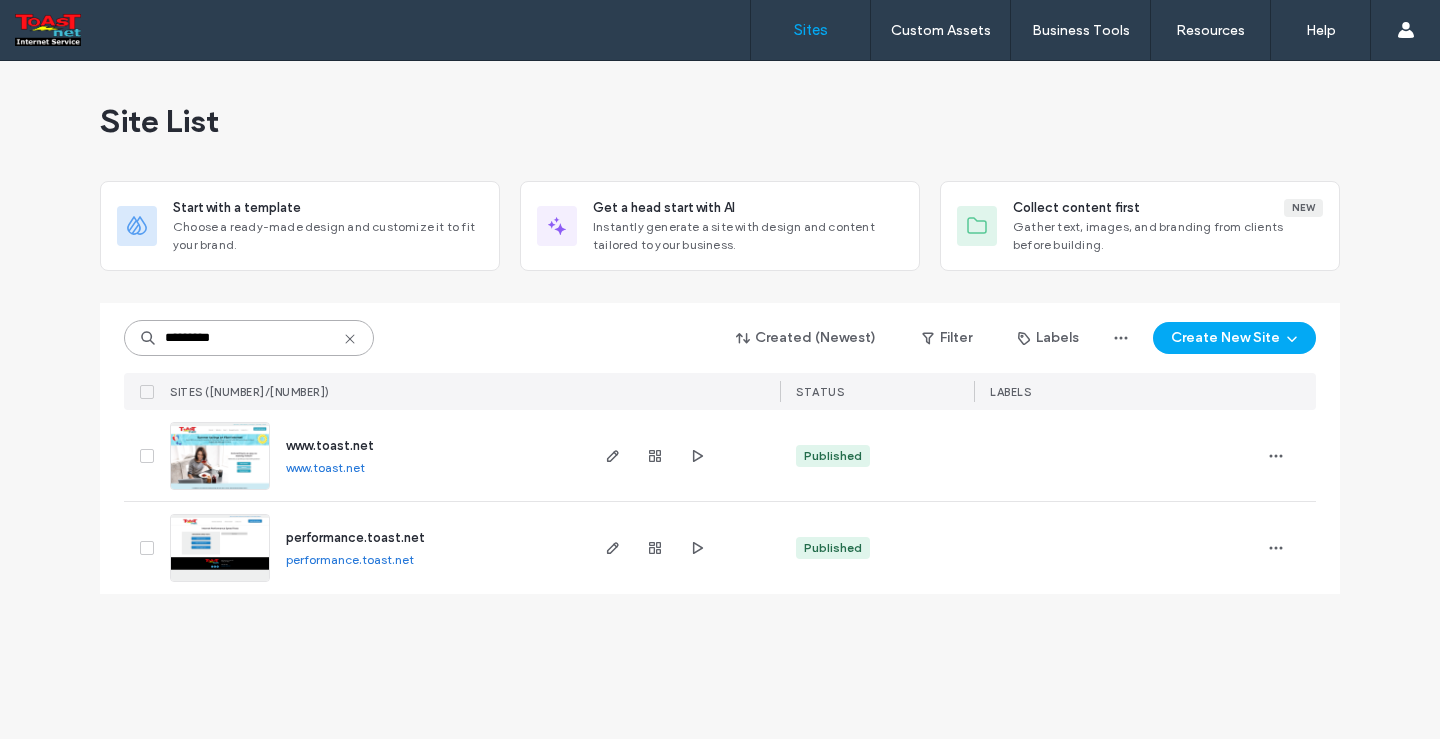 type on "*********" 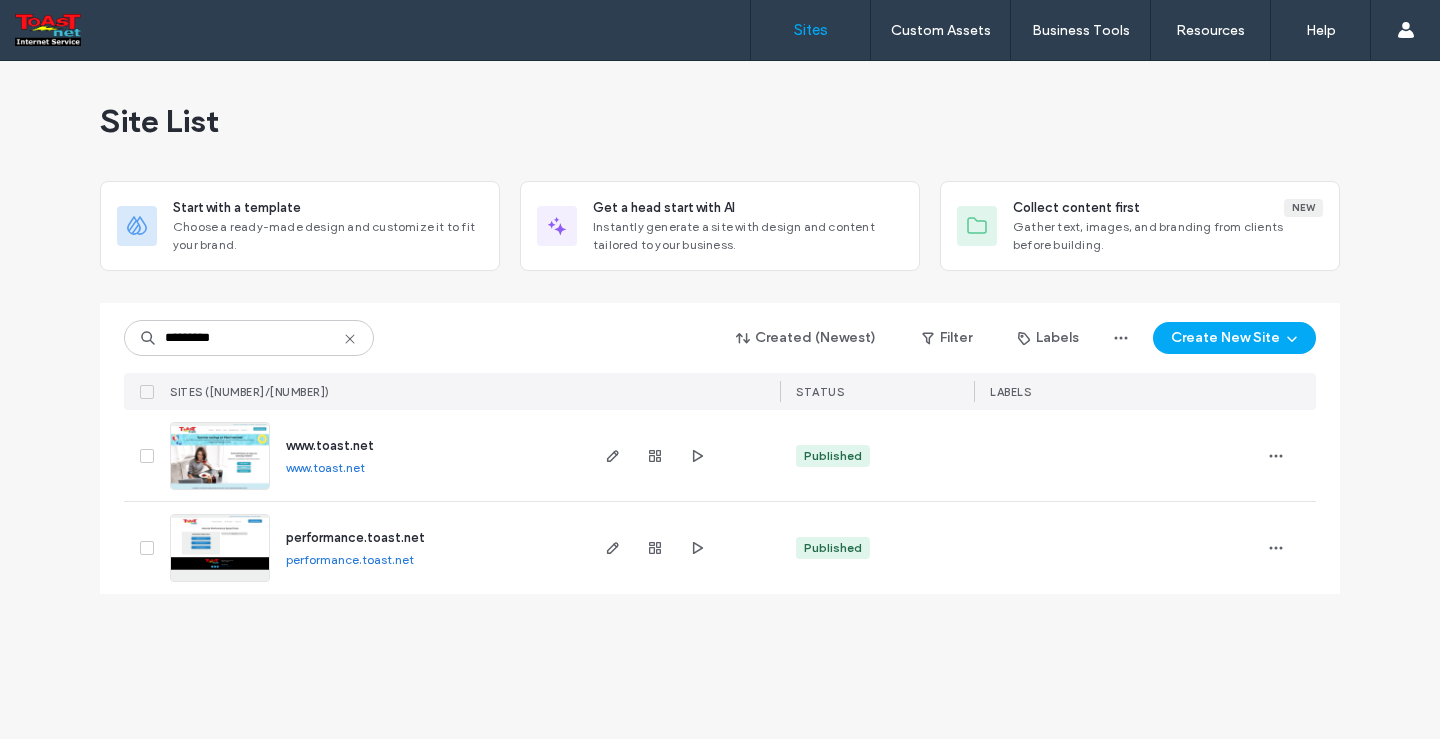 click at bounding box center [220, 491] 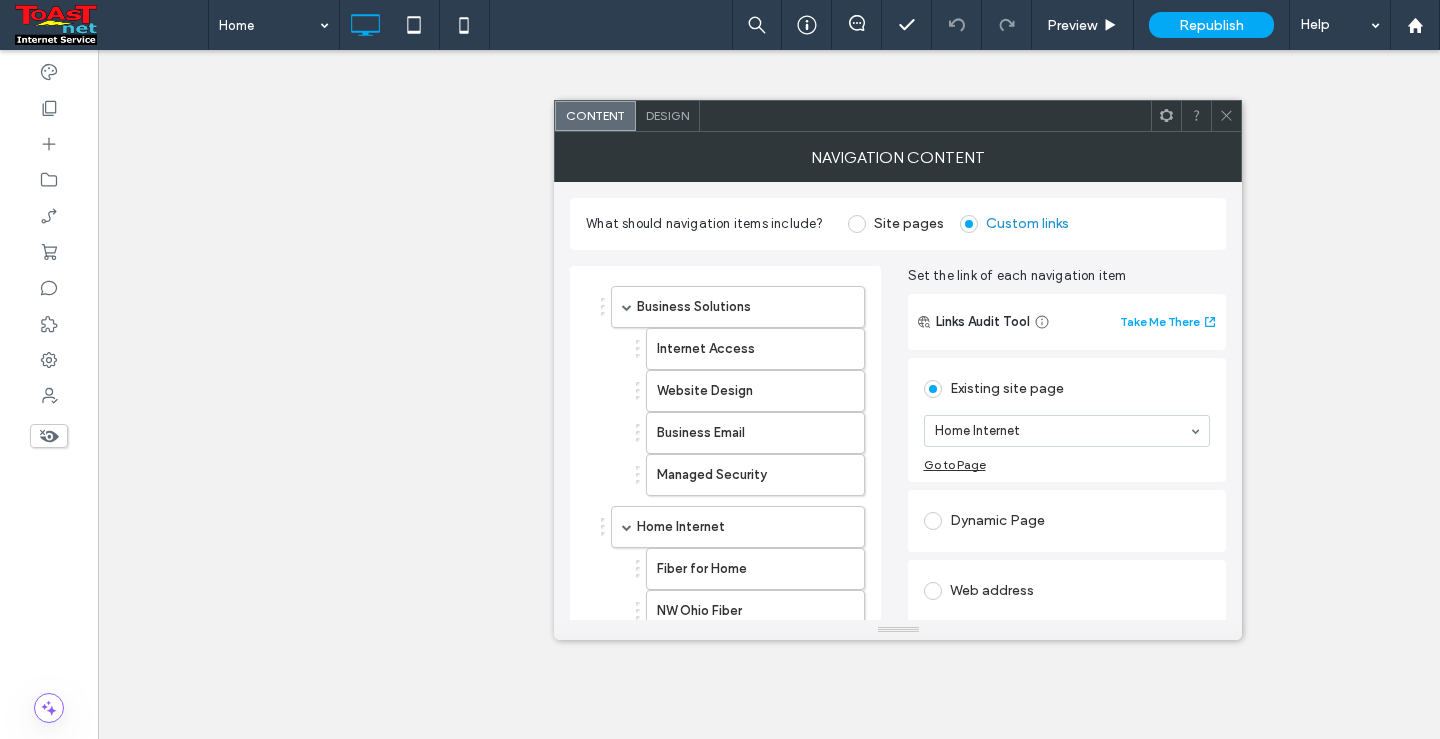 click 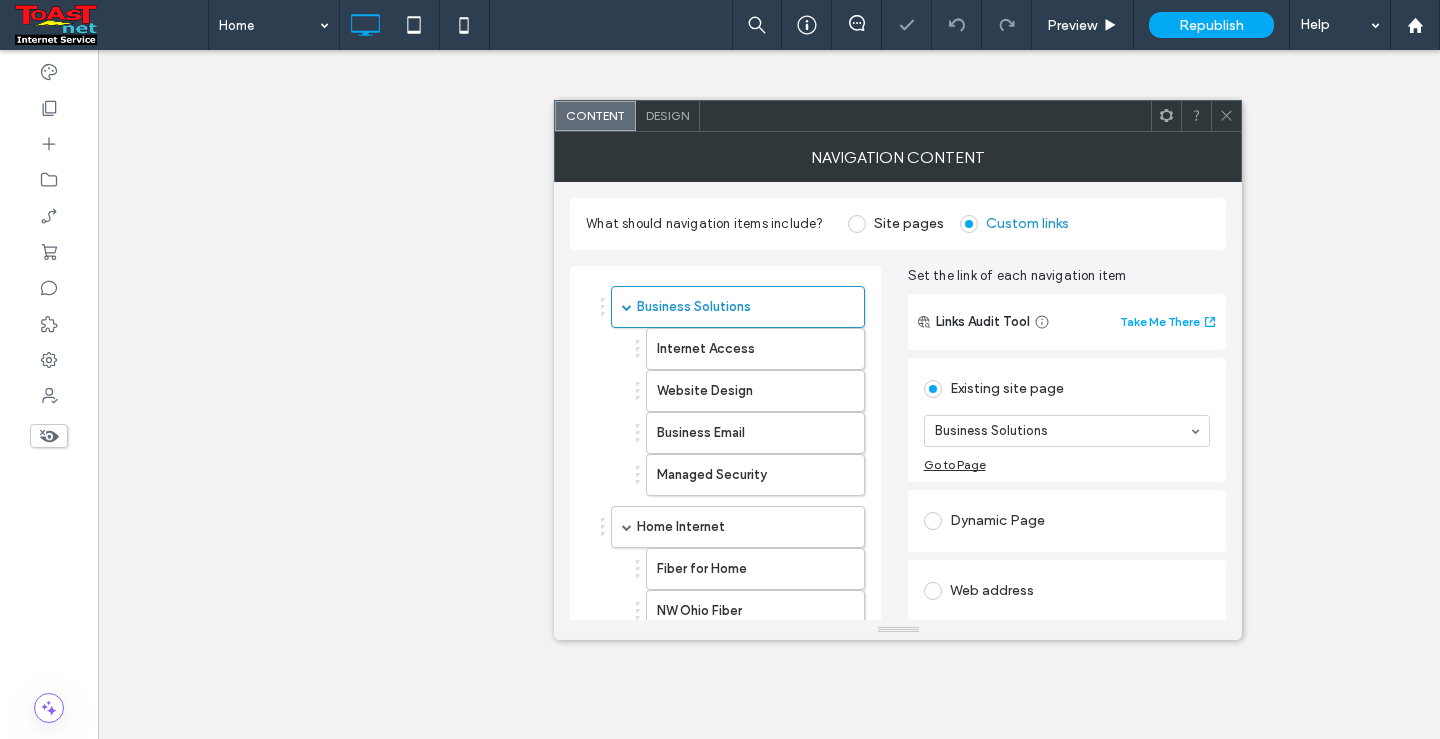 scroll, scrollTop: 252, scrollLeft: 0, axis: vertical 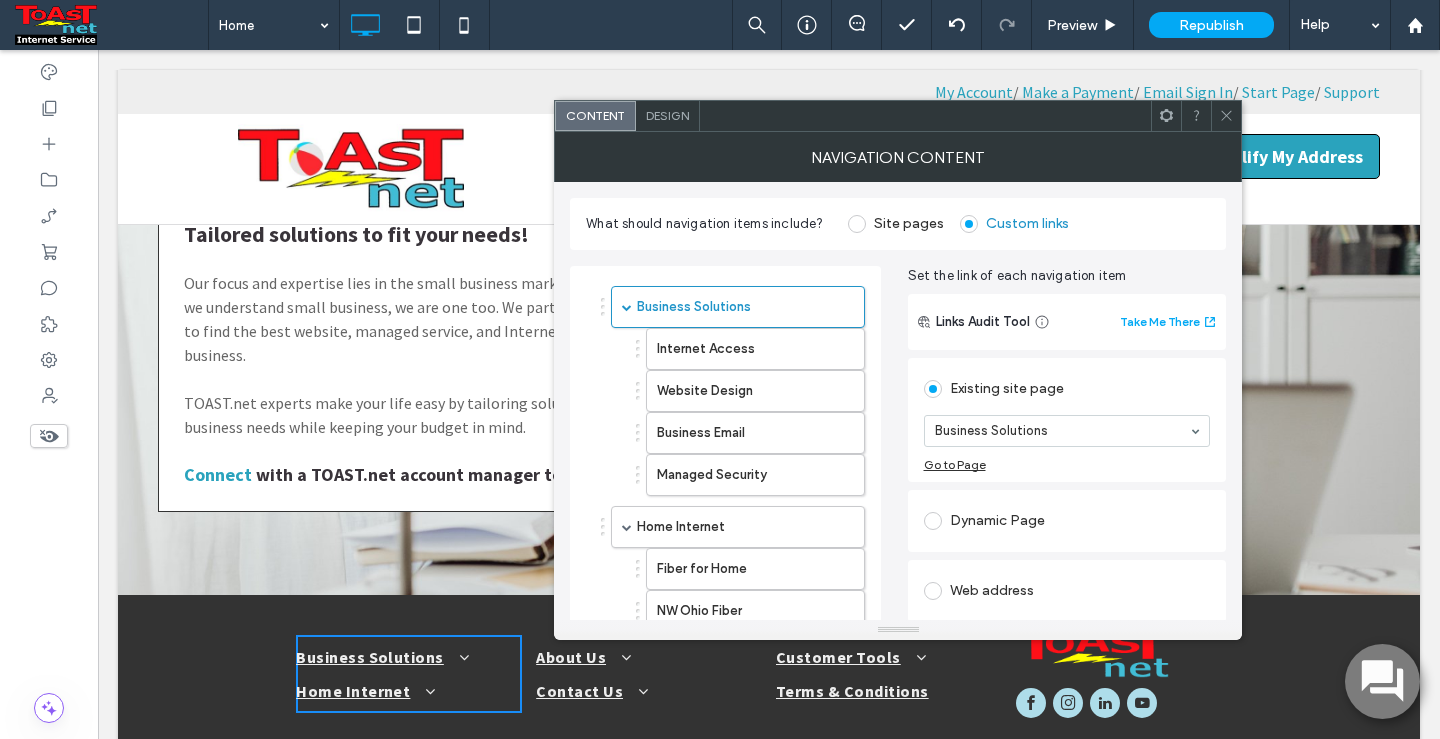 click 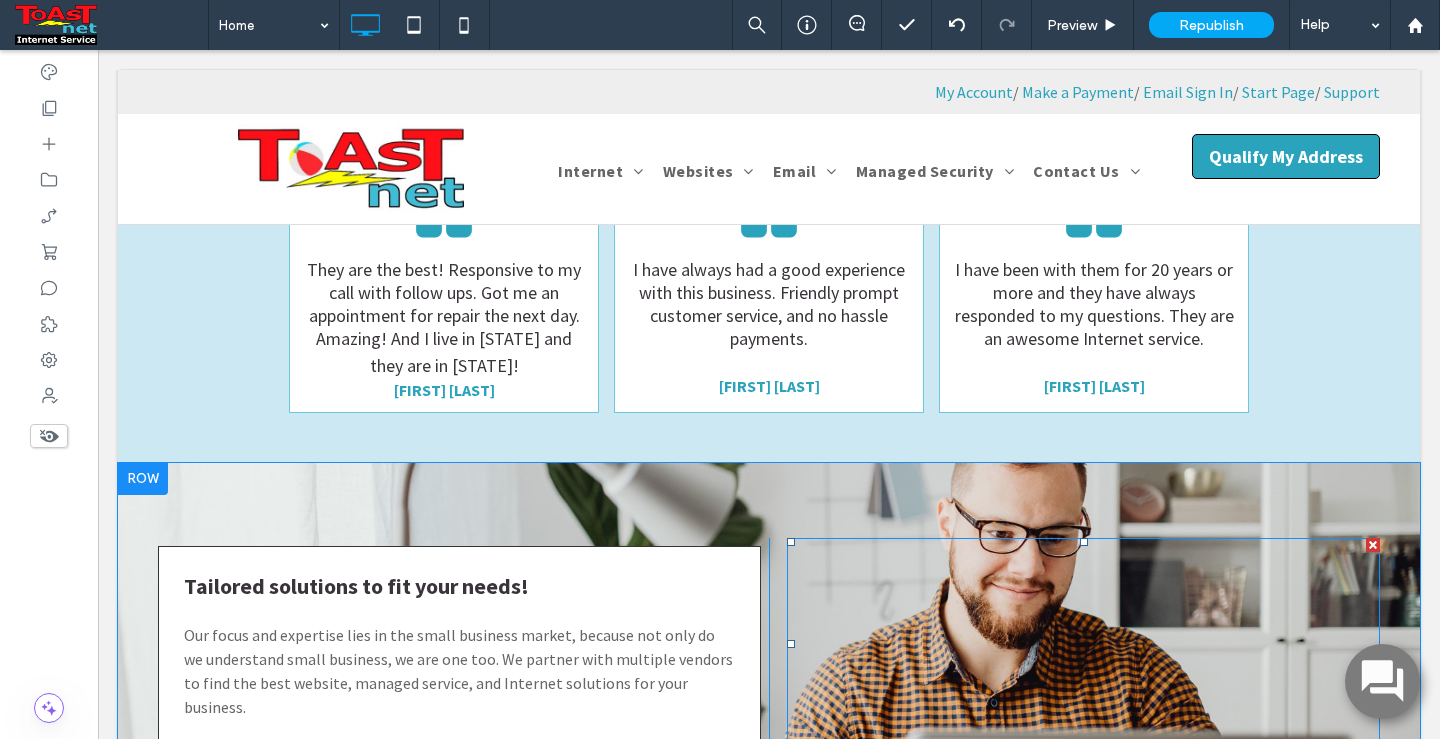 scroll, scrollTop: 1312, scrollLeft: 0, axis: vertical 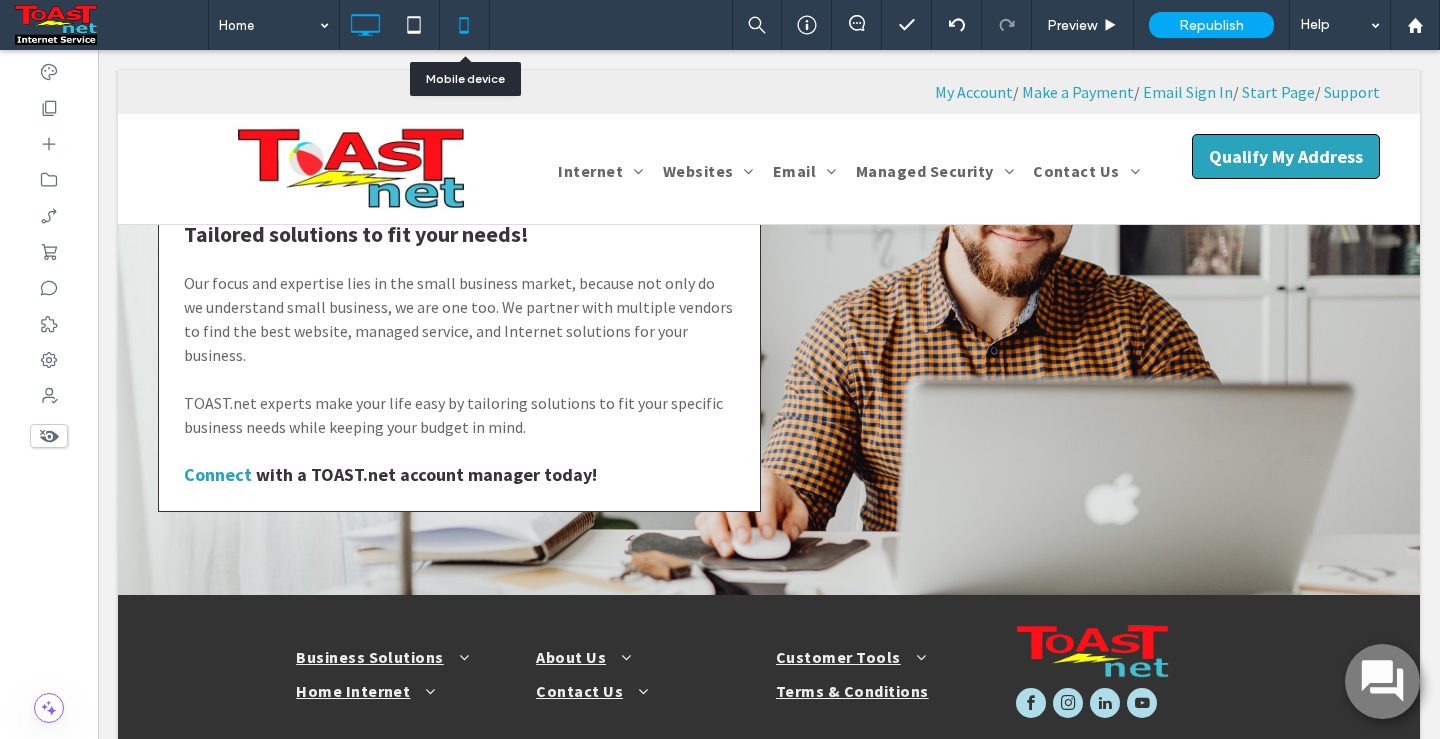 click 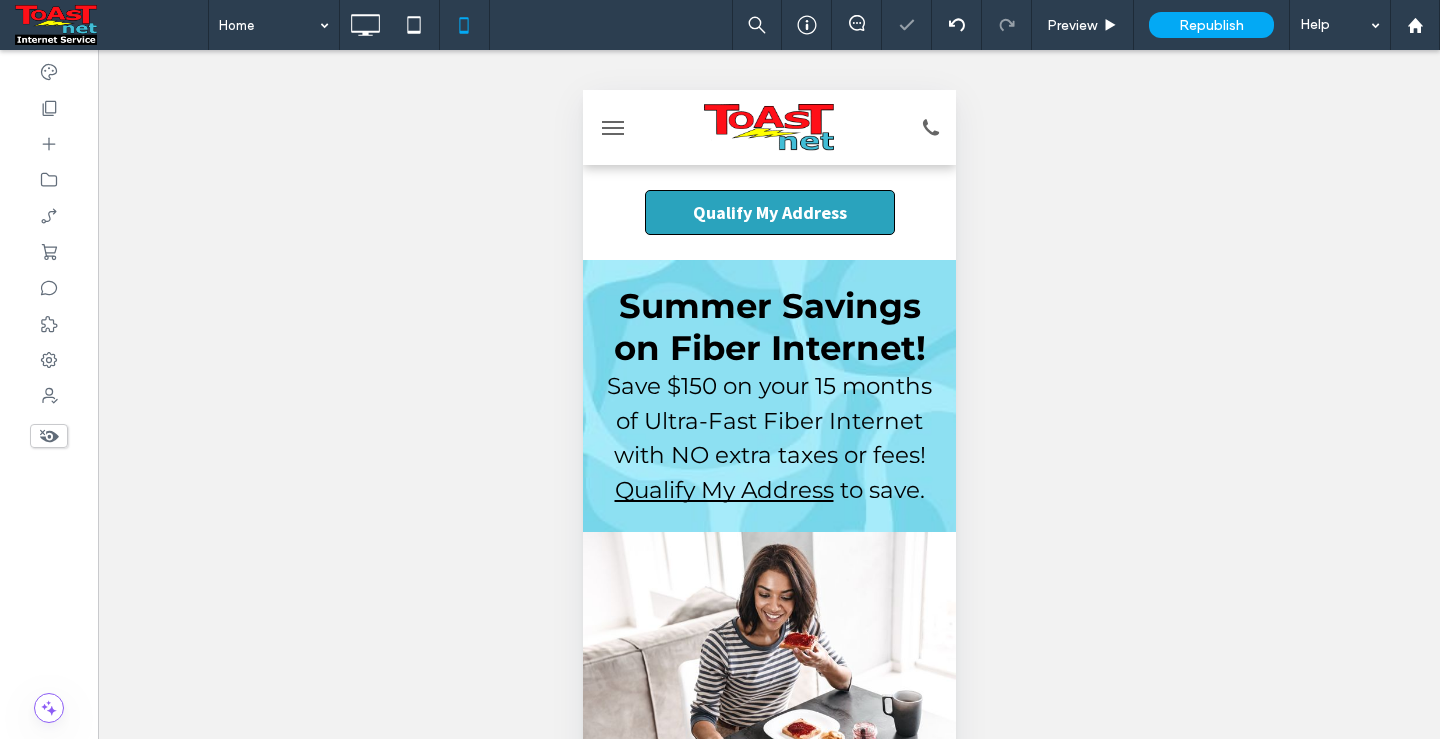 scroll, scrollTop: 0, scrollLeft: 0, axis: both 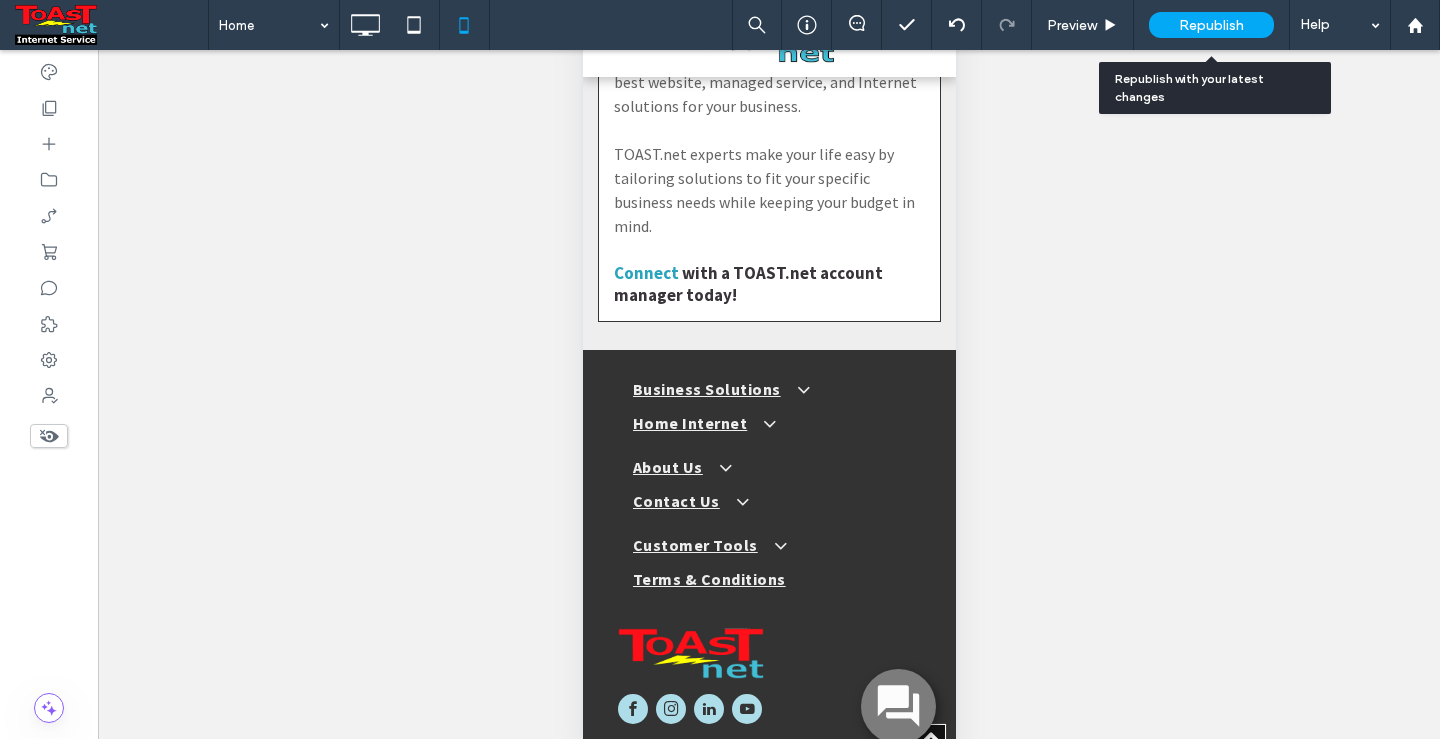 click on "Republish" at bounding box center [1211, 25] 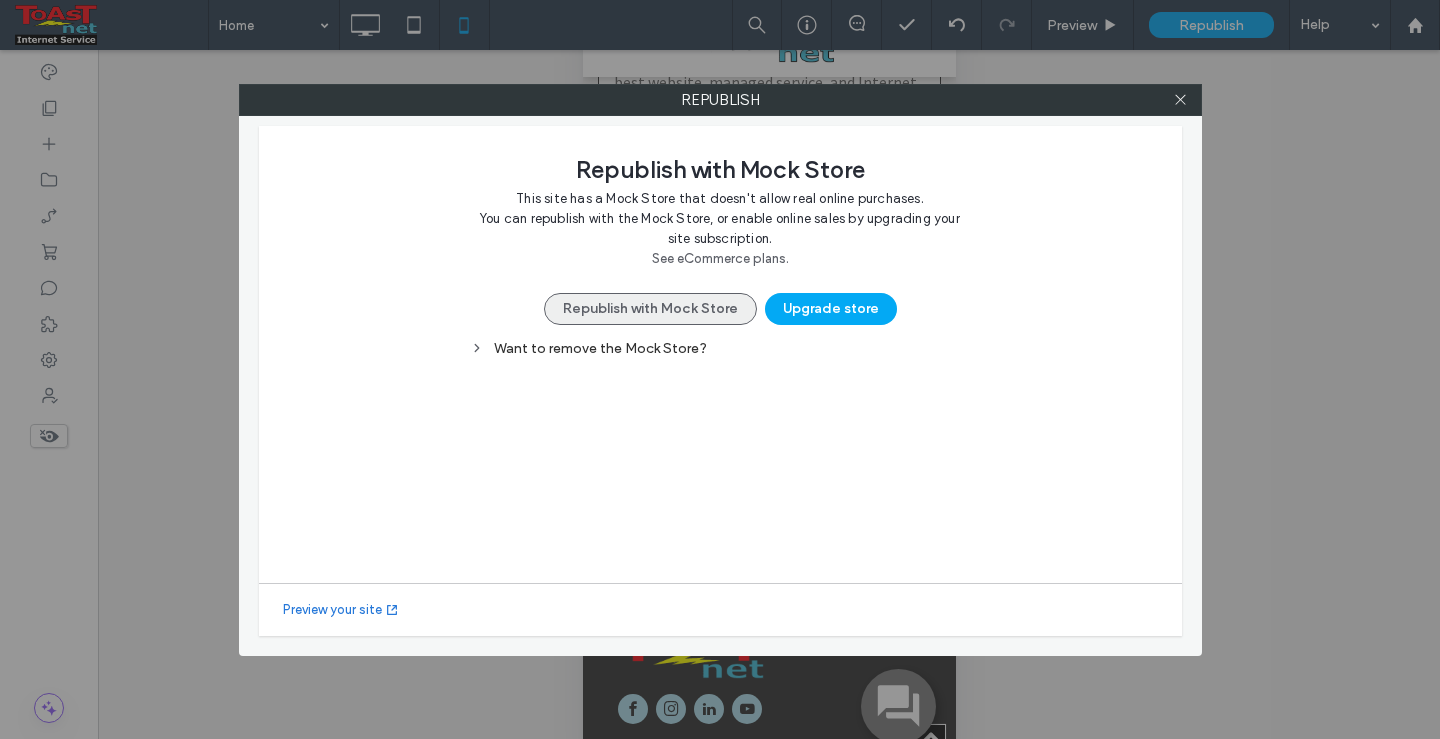 click on "Republish with Mock Store" at bounding box center (650, 309) 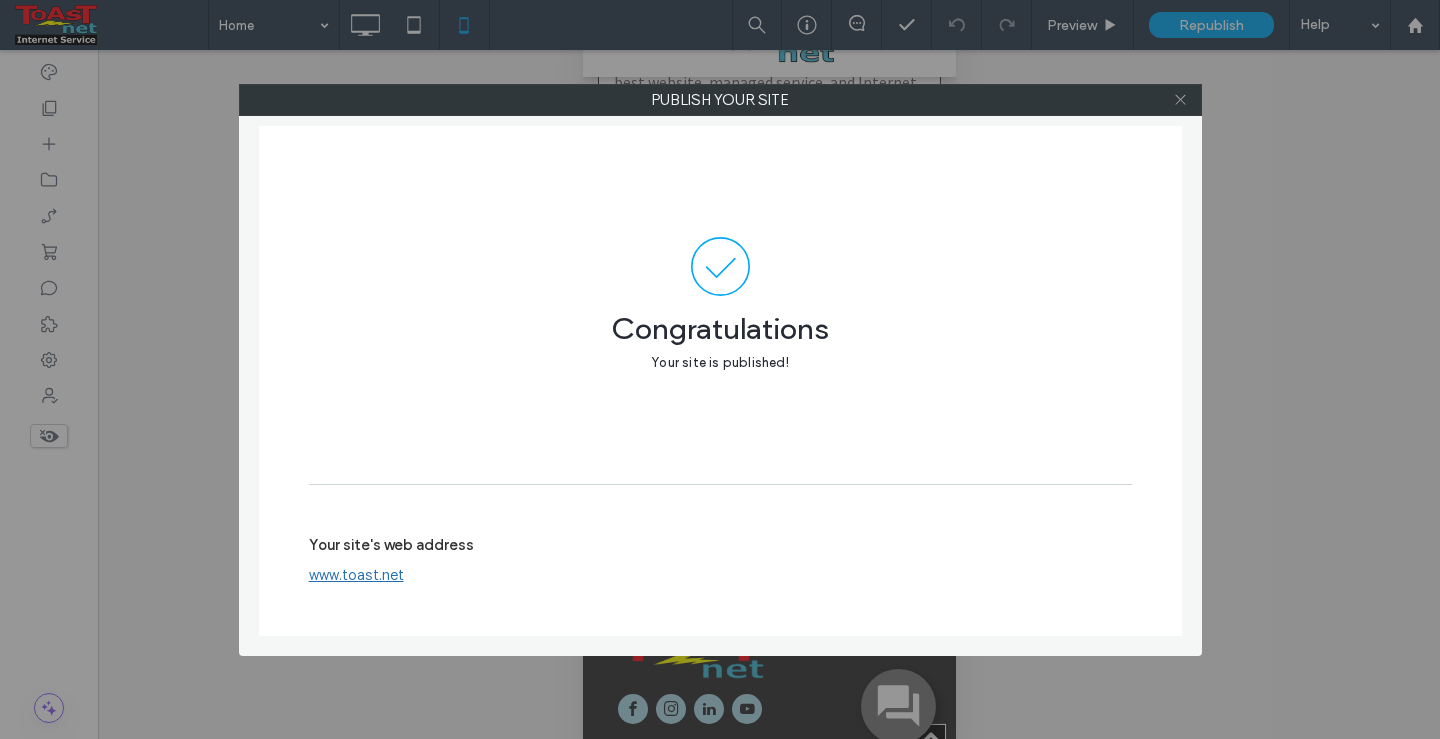click 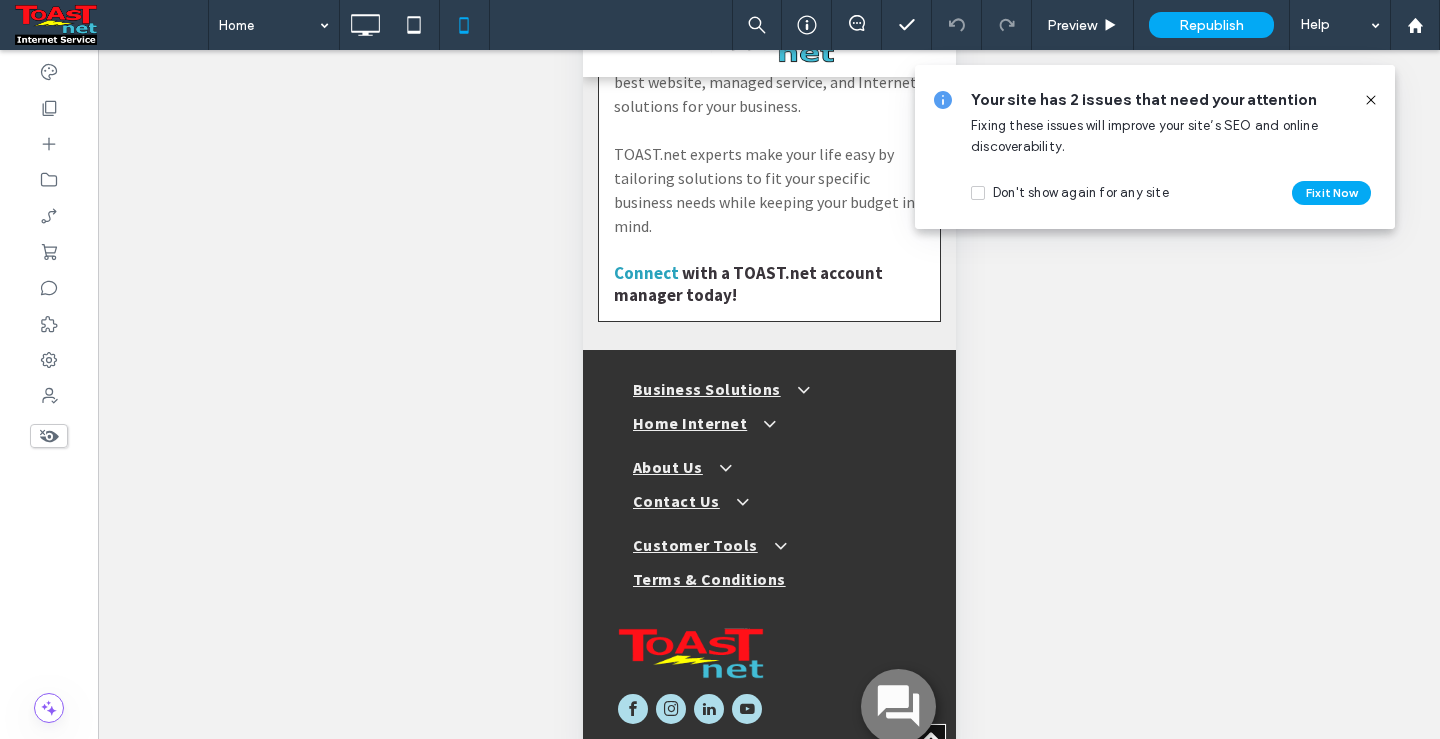 scroll, scrollTop: 0, scrollLeft: 0, axis: both 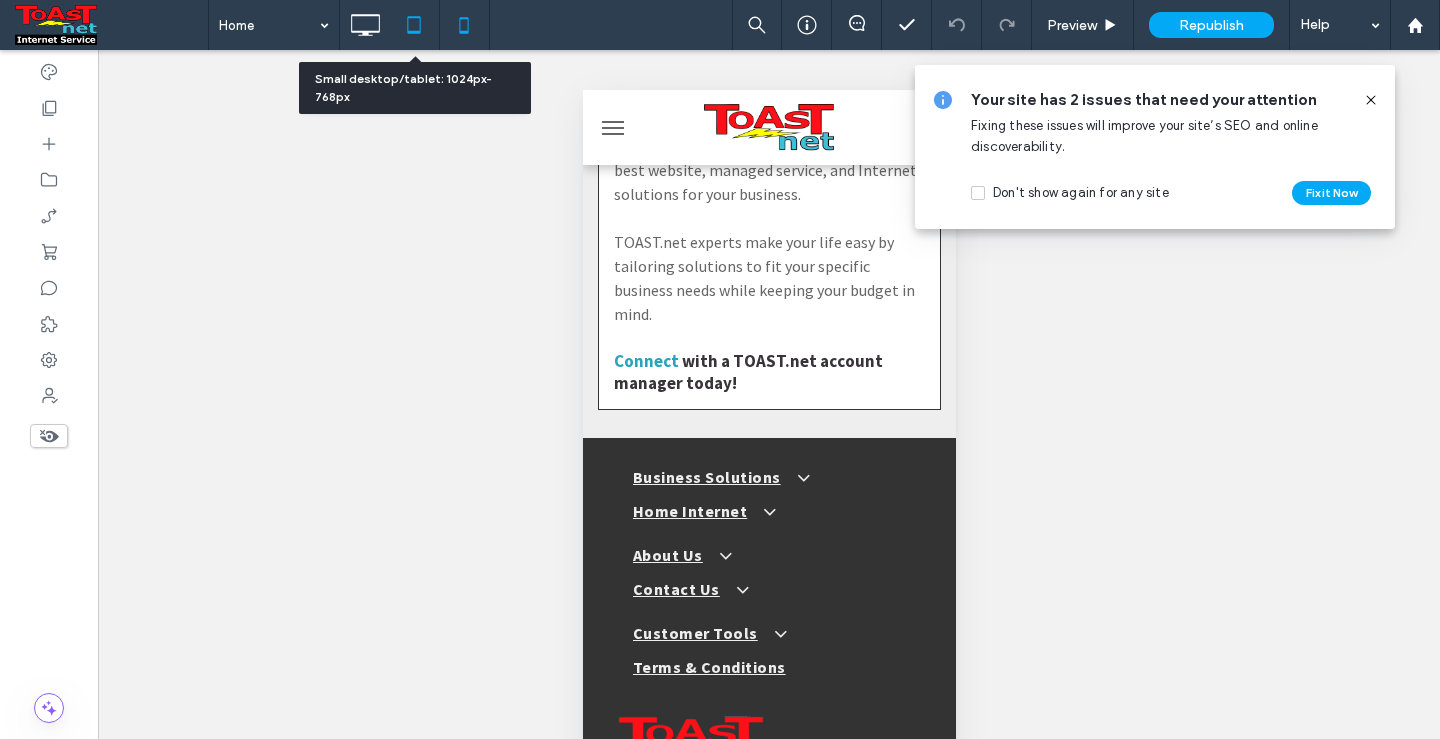 click 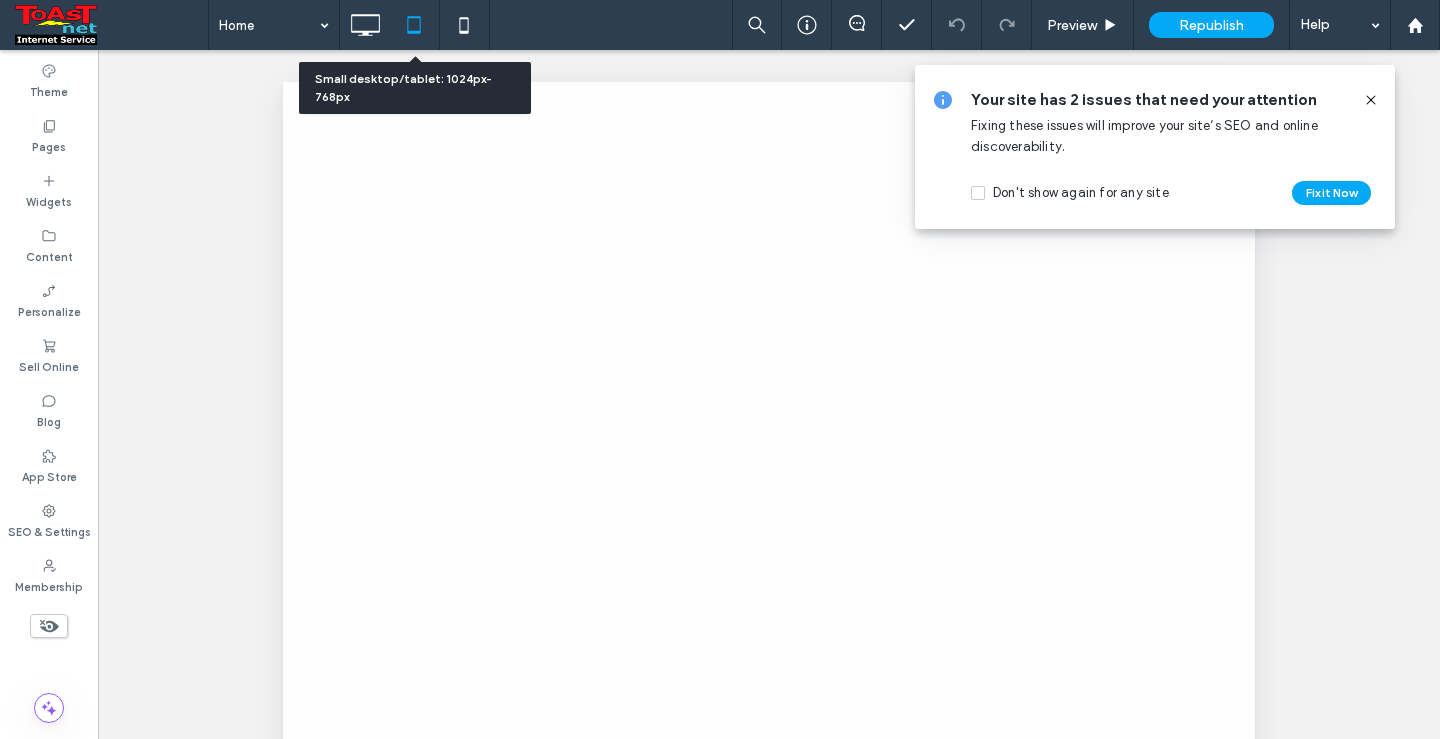 scroll, scrollTop: 0, scrollLeft: 0, axis: both 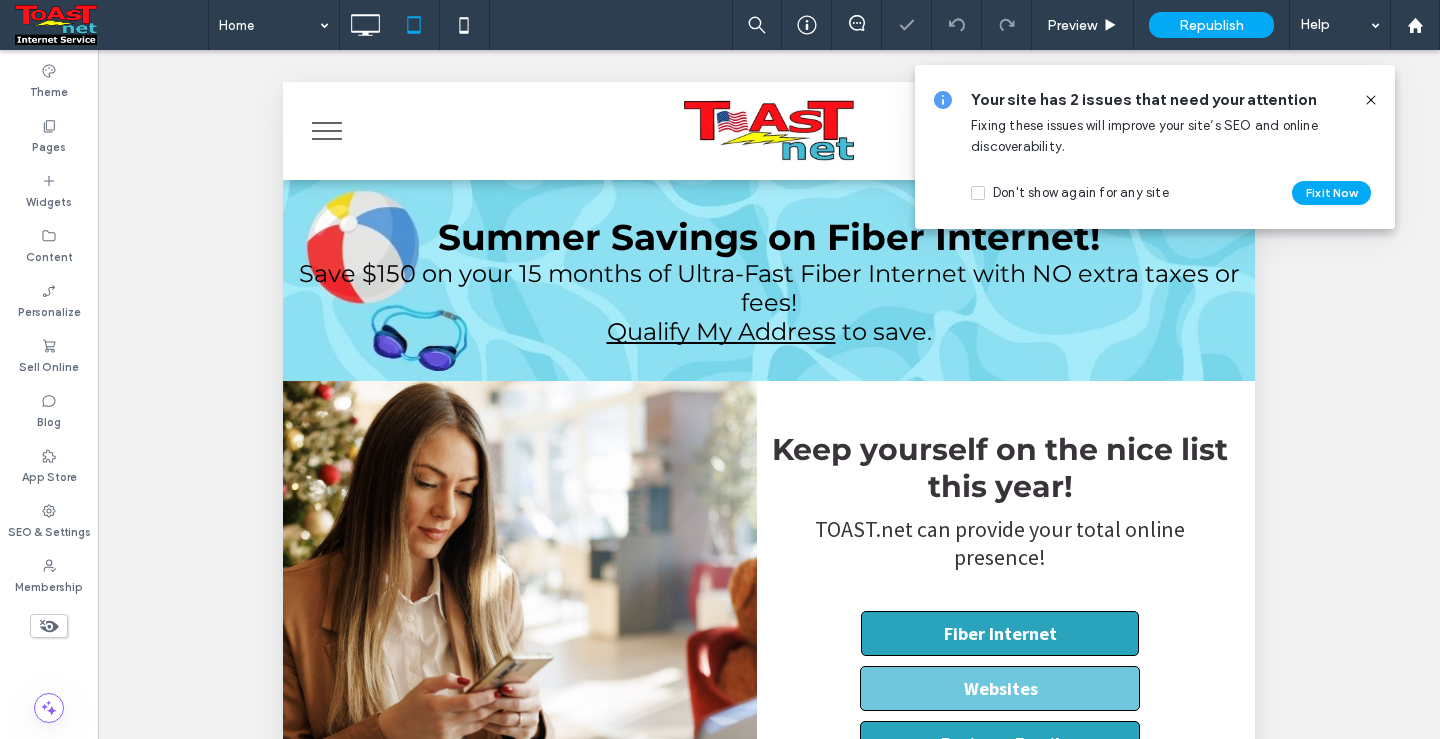 click 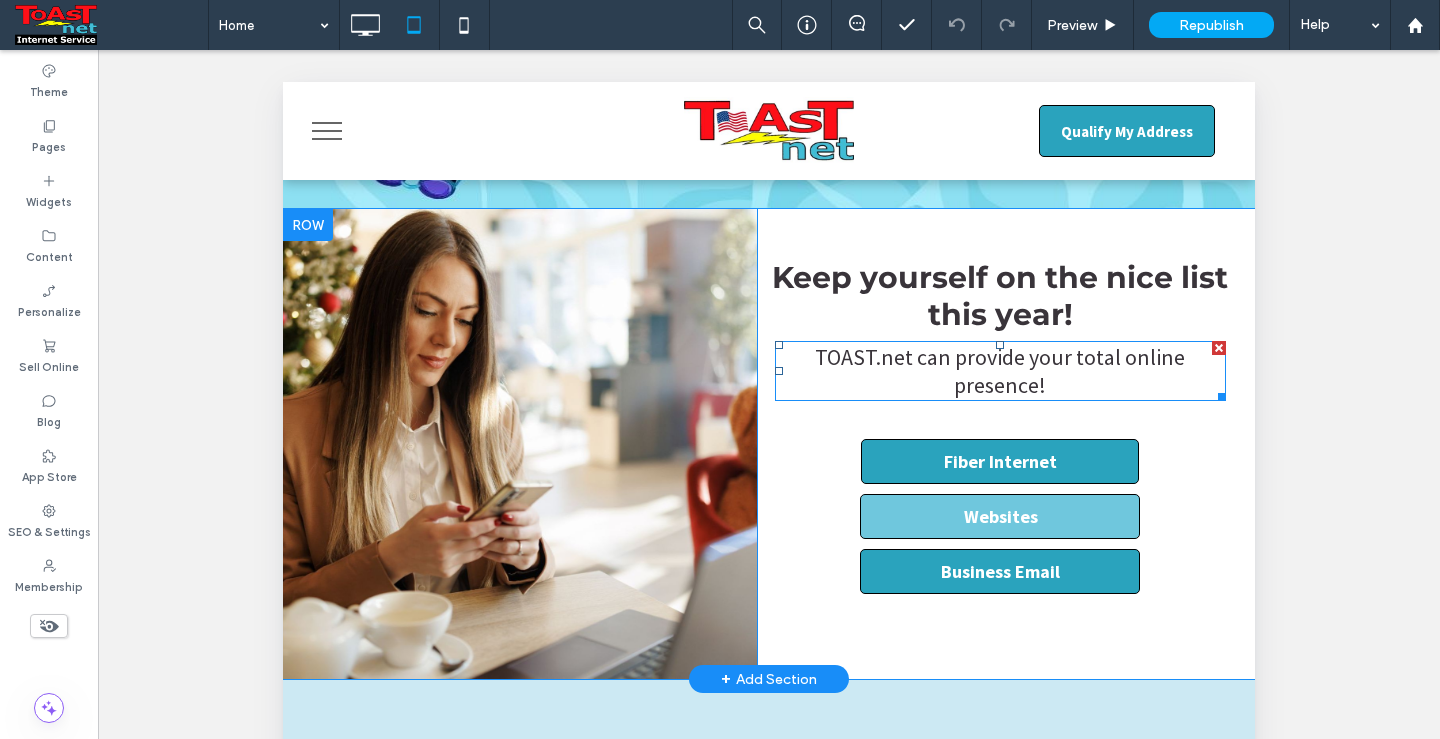scroll, scrollTop: 188, scrollLeft: 0, axis: vertical 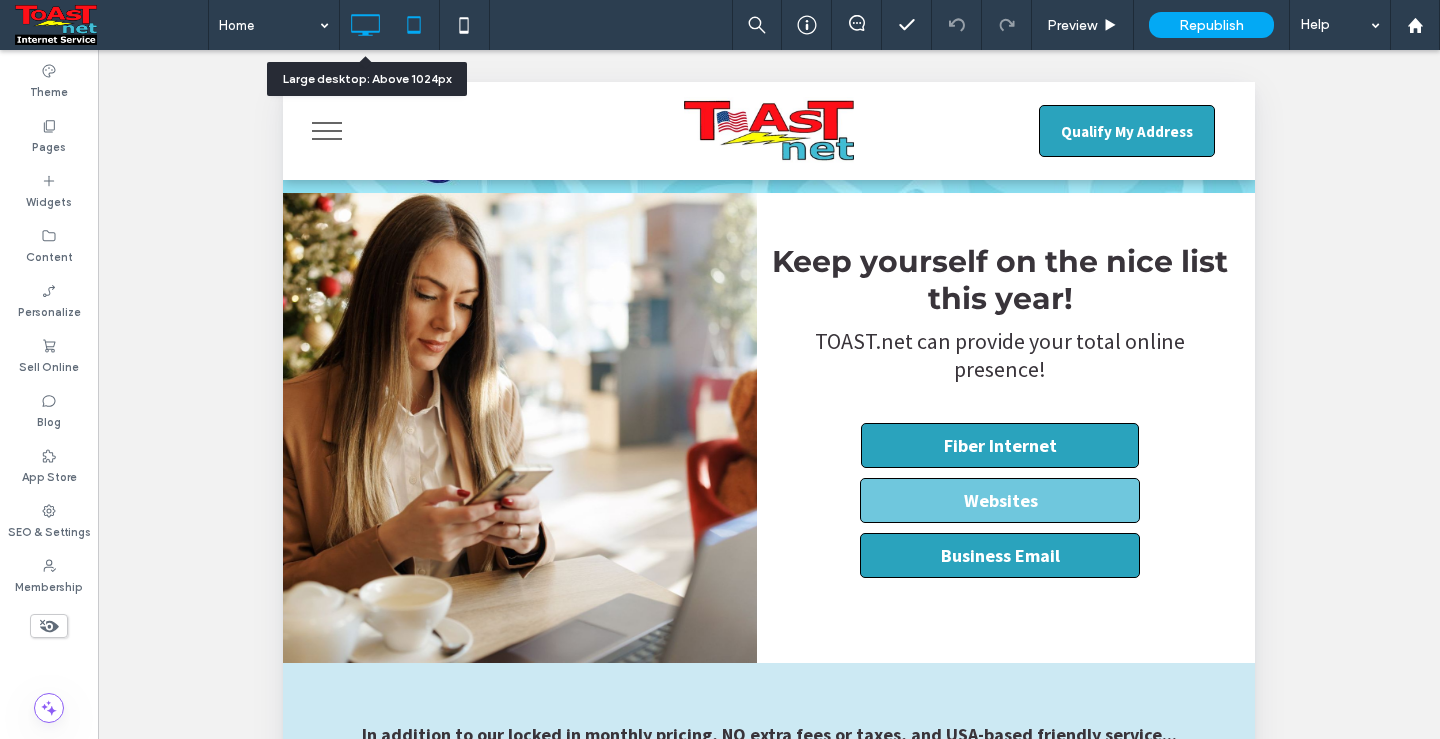 click 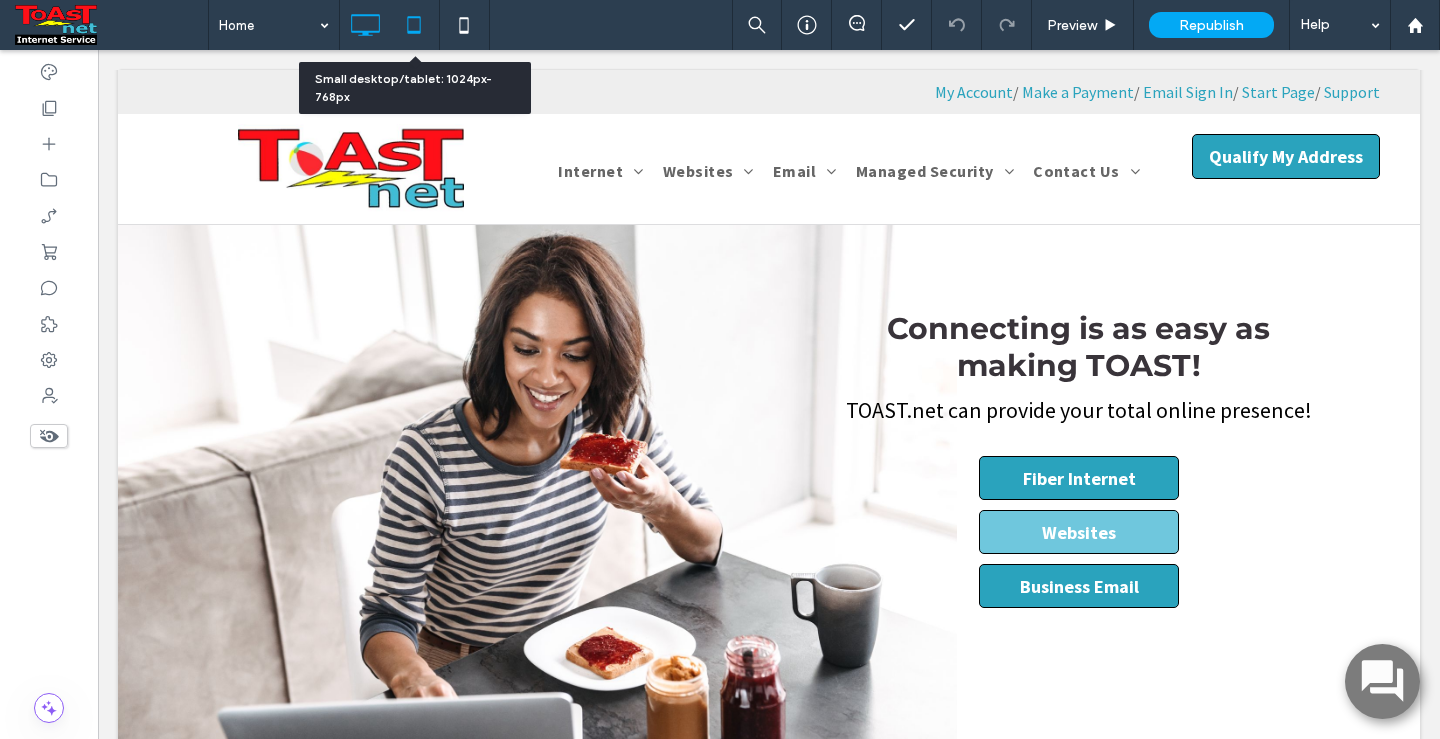 click 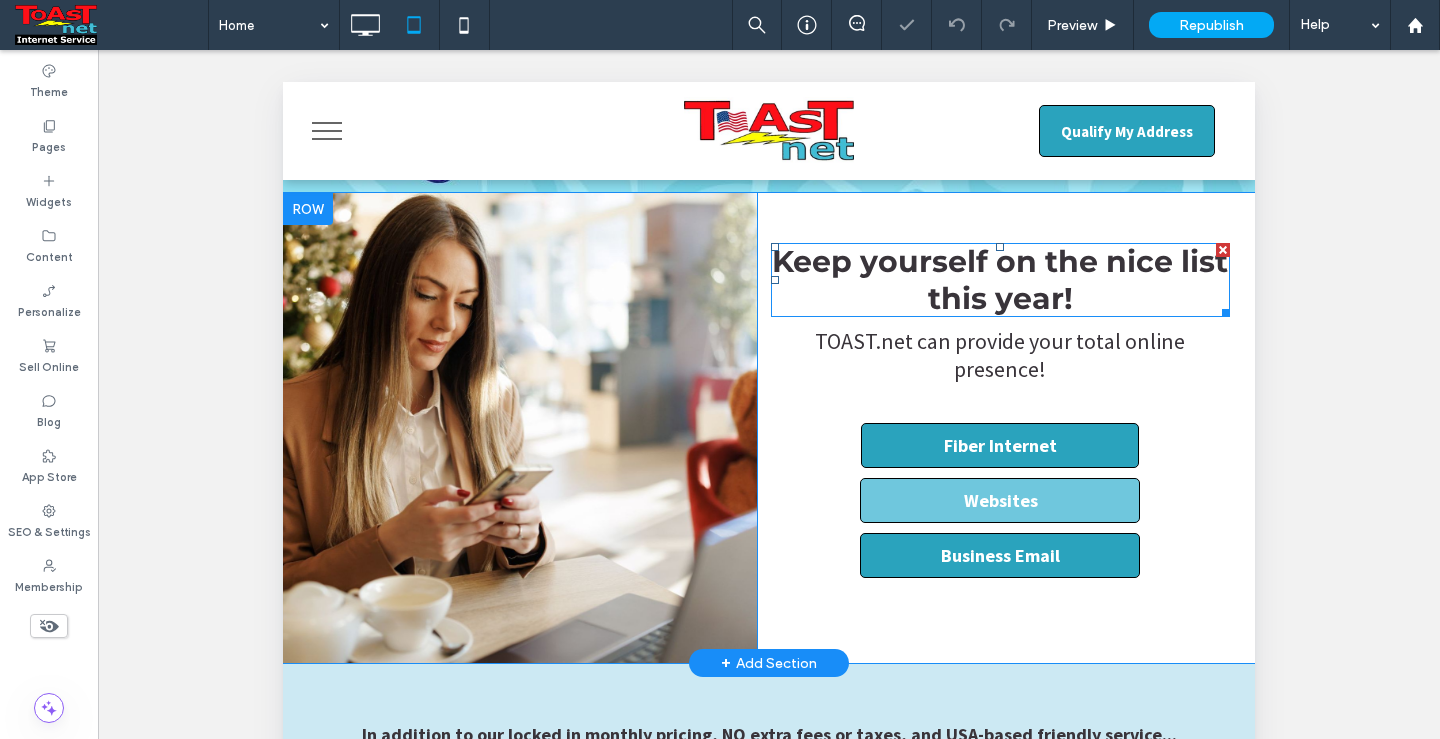 click on "Keep yourself on the nice list this year!" at bounding box center (1000, 280) 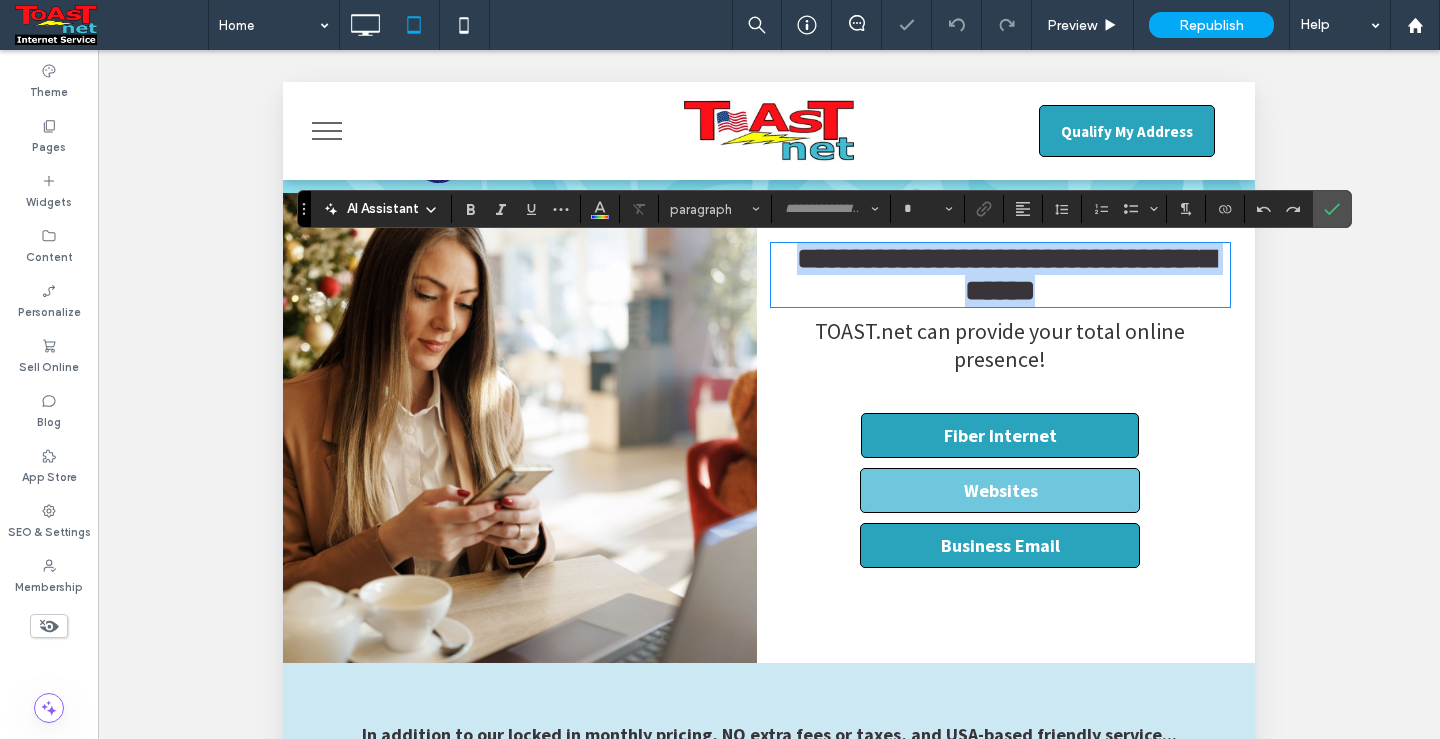 type on "**********" 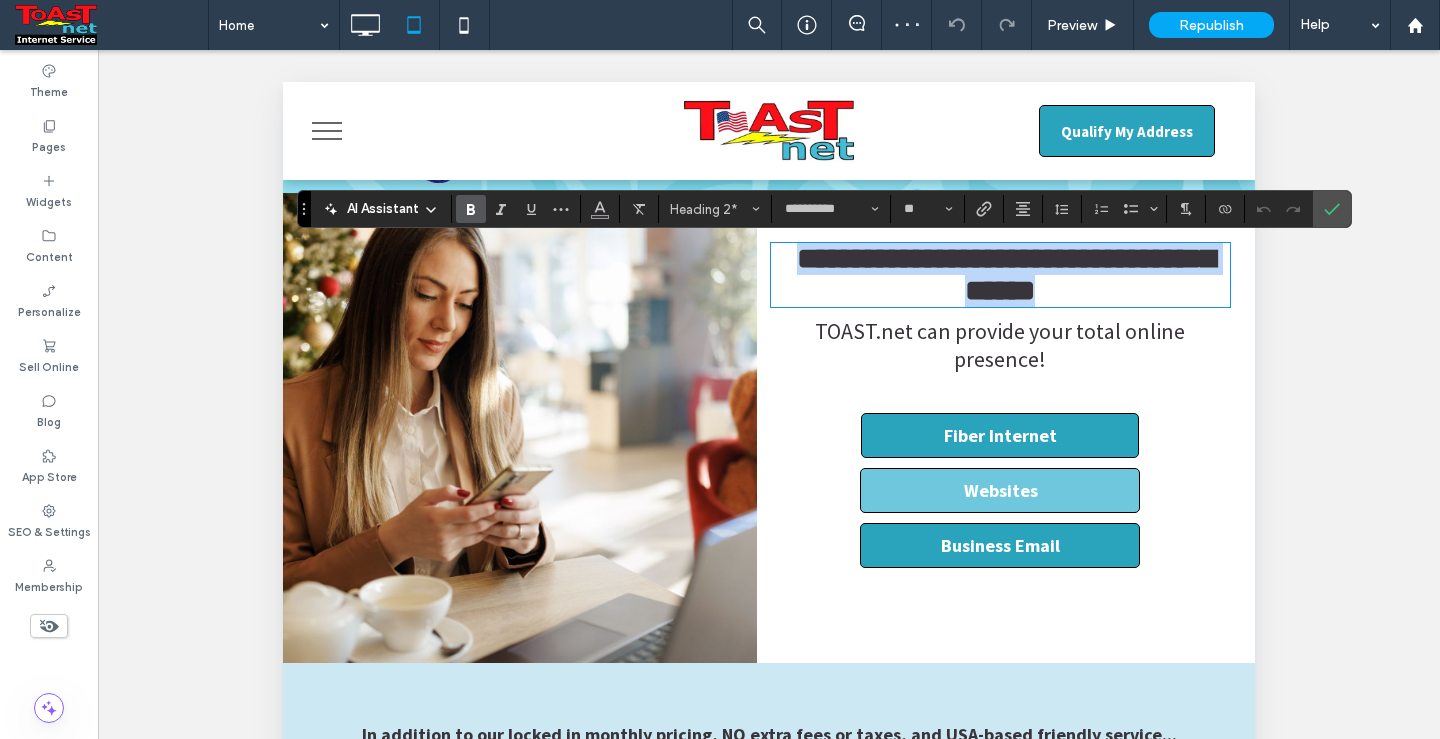 type 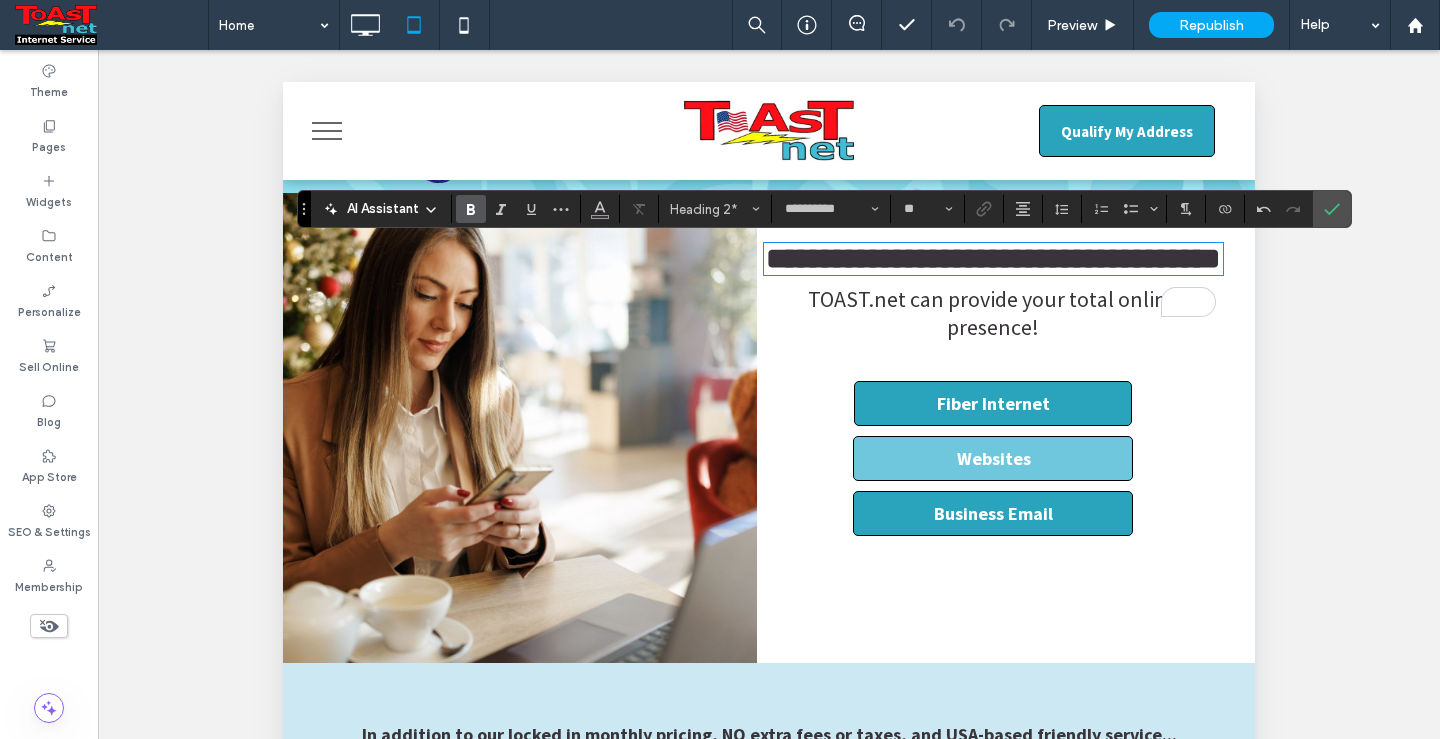 click at bounding box center (512, 428) 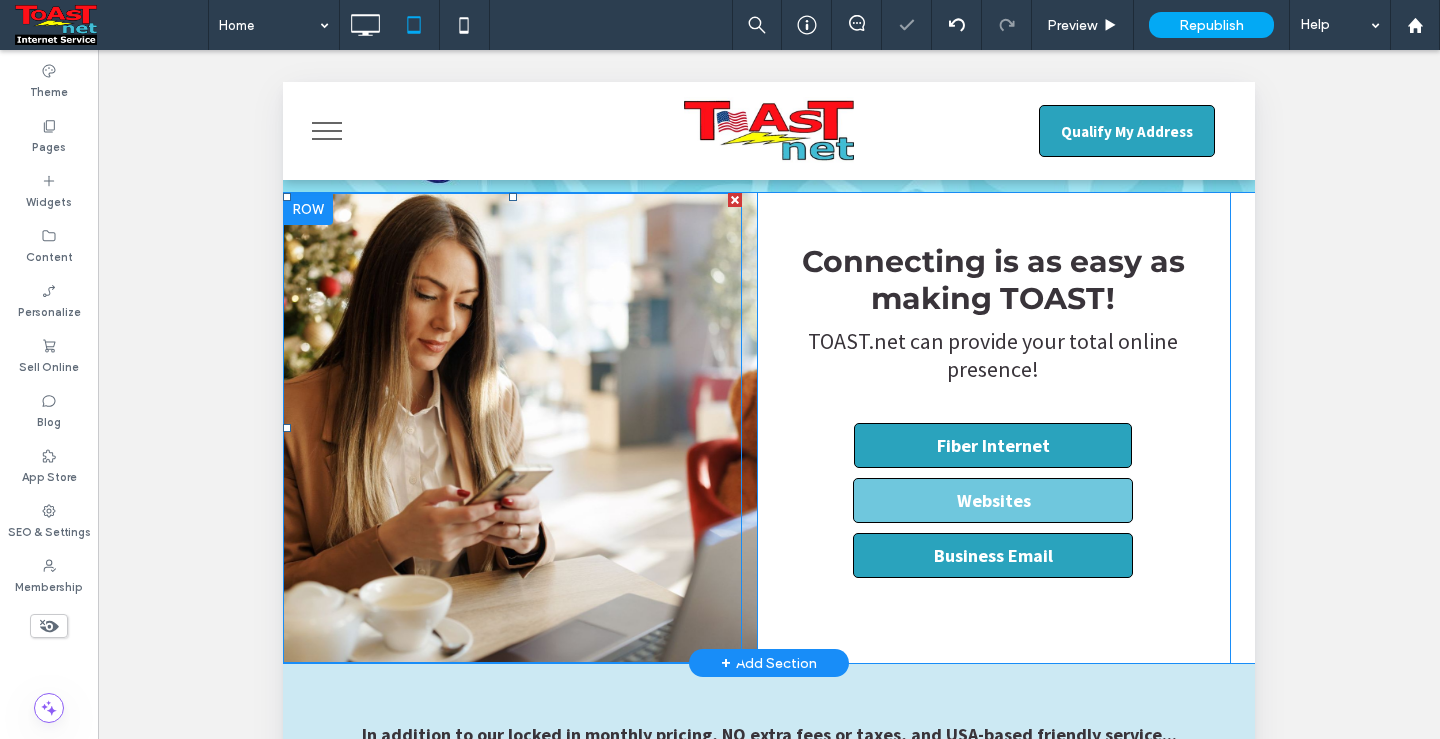click at bounding box center [512, 428] 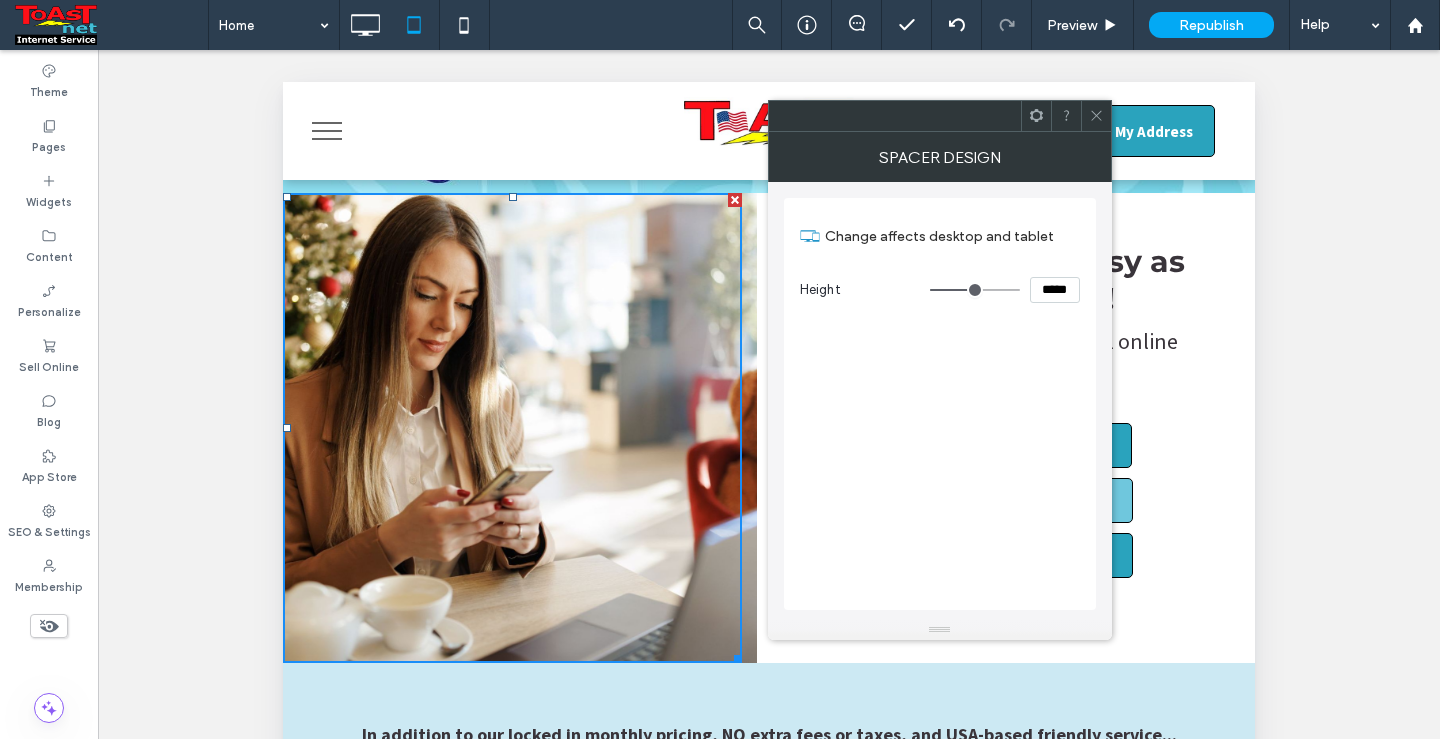 click on "Click To Paste" at bounding box center (520, 428) 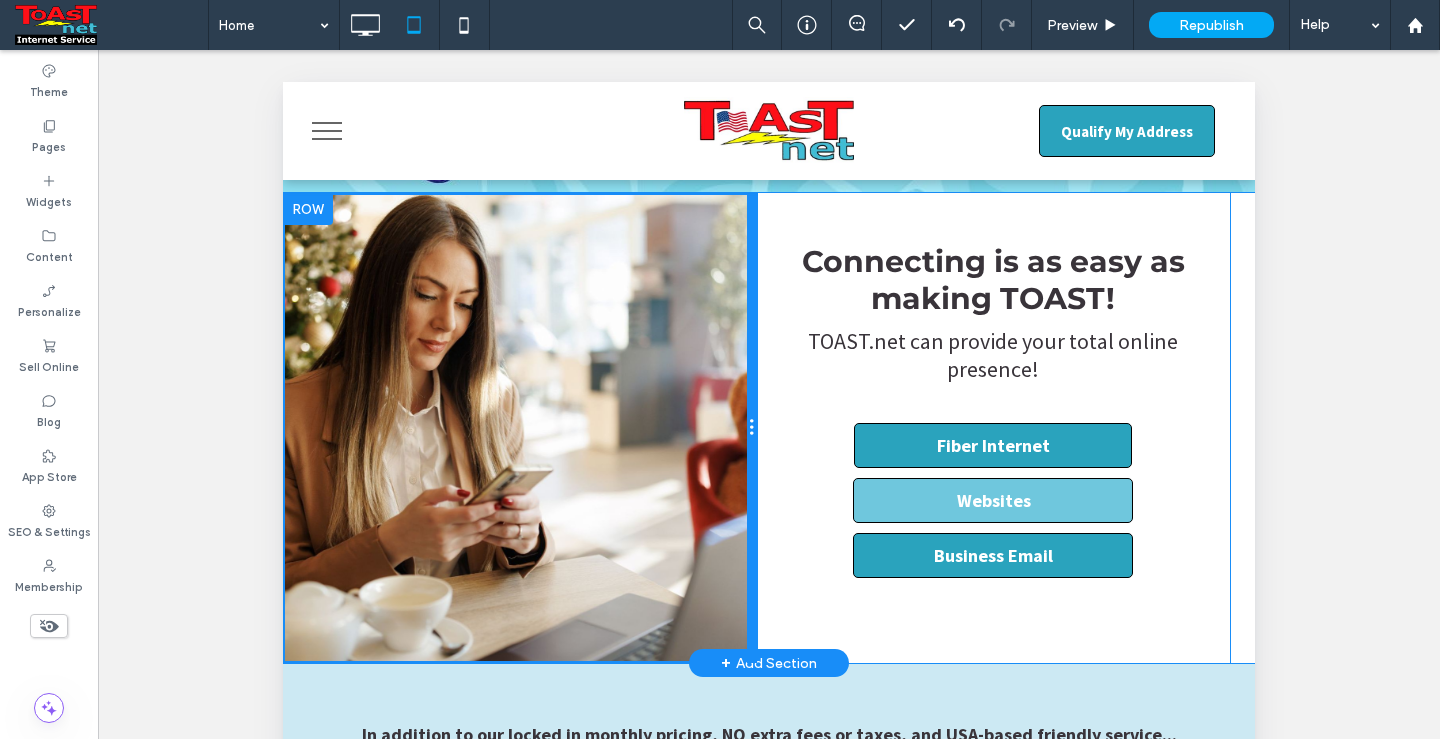 click at bounding box center [752, 428] 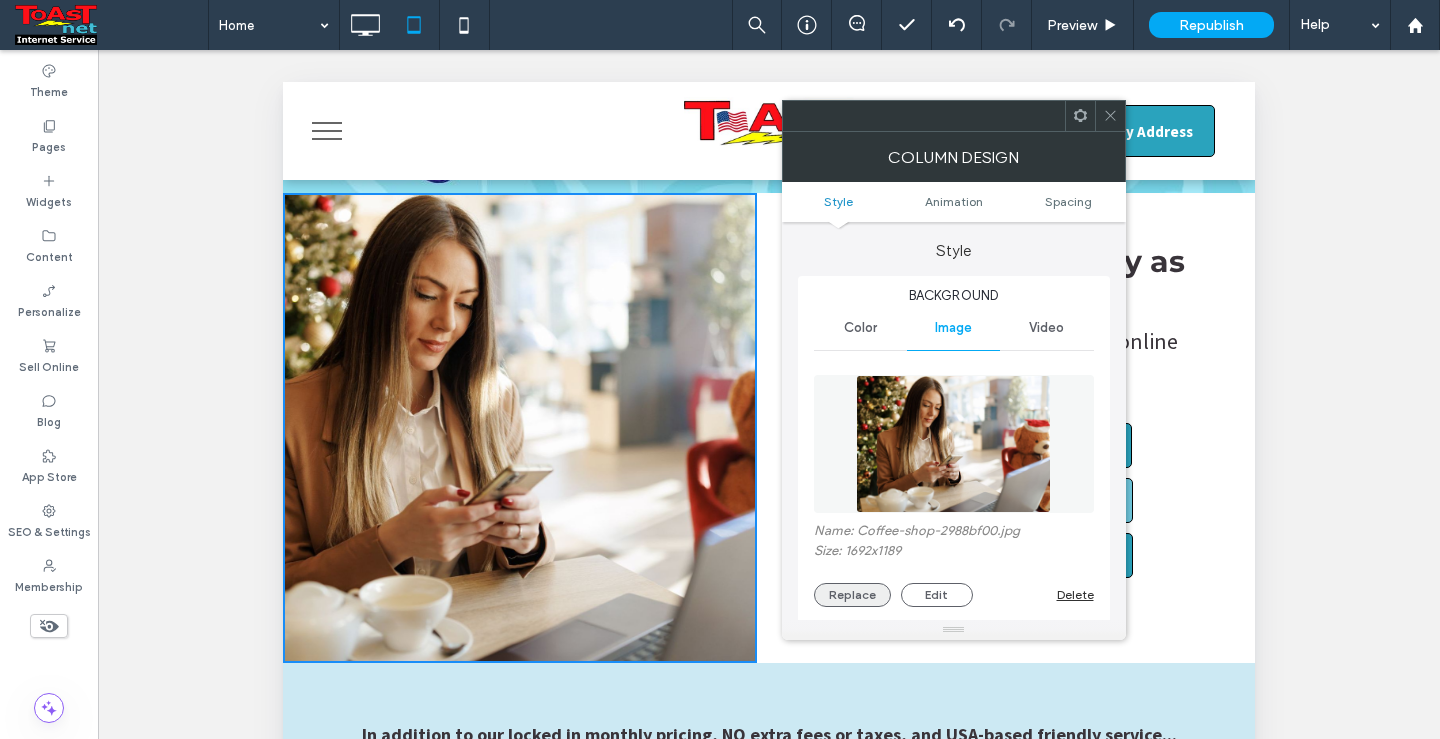 click on "Replace" at bounding box center [852, 595] 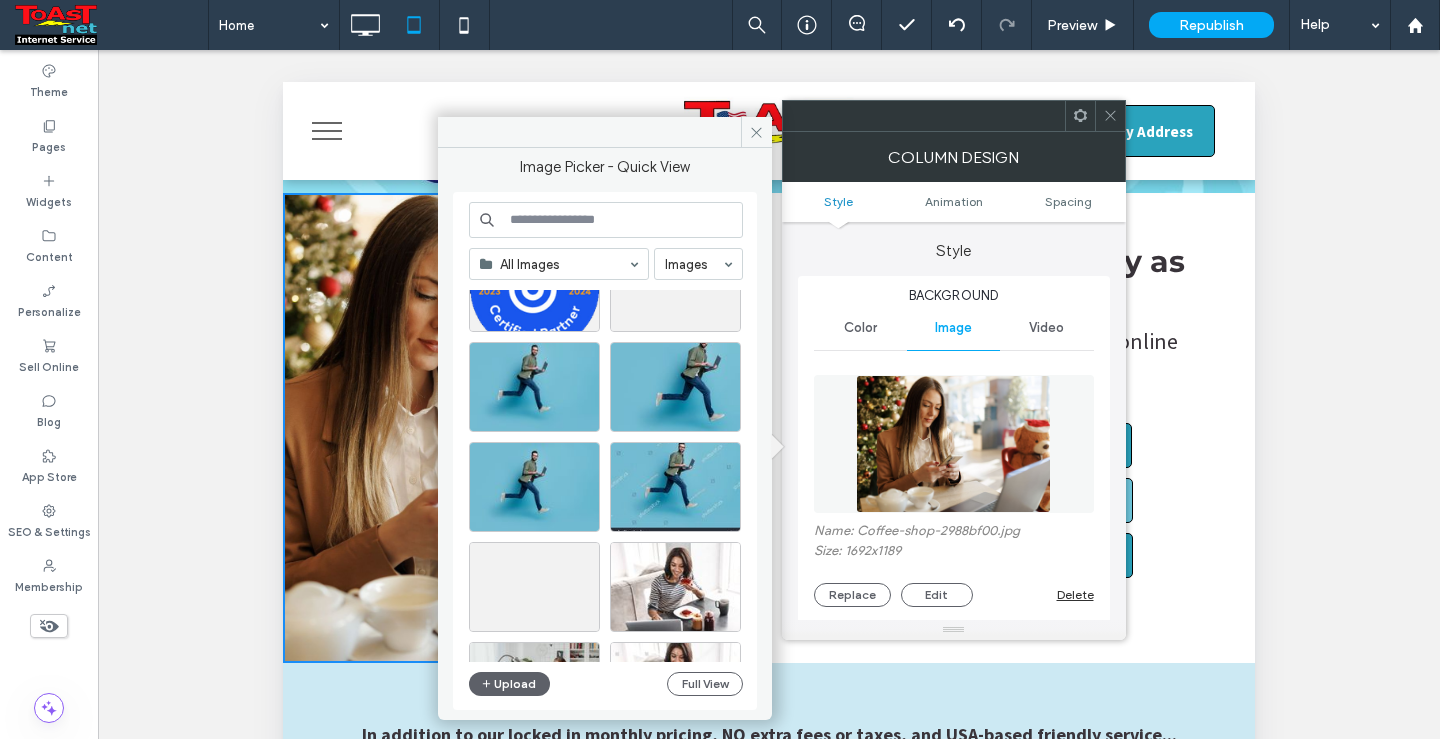 scroll, scrollTop: 3994, scrollLeft: 0, axis: vertical 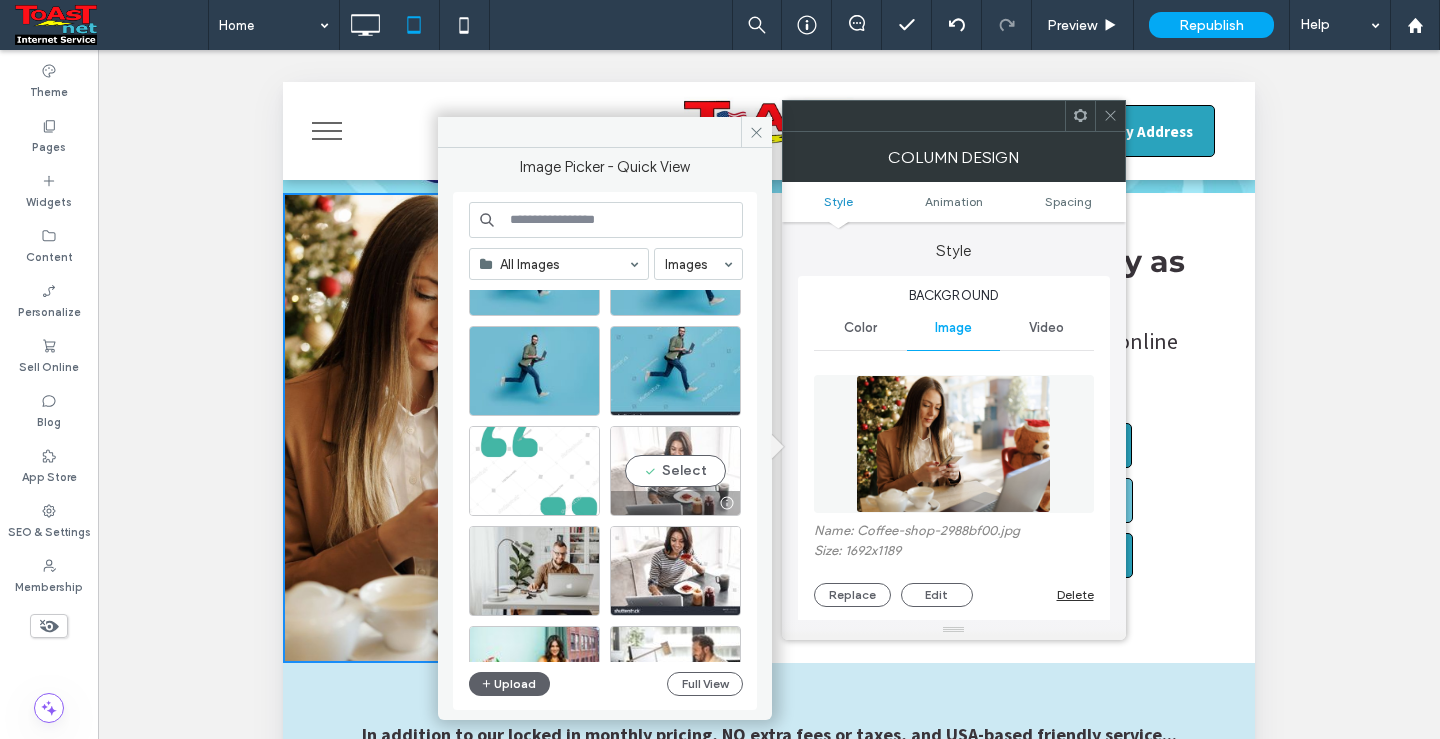 click on "Select" at bounding box center (675, 471) 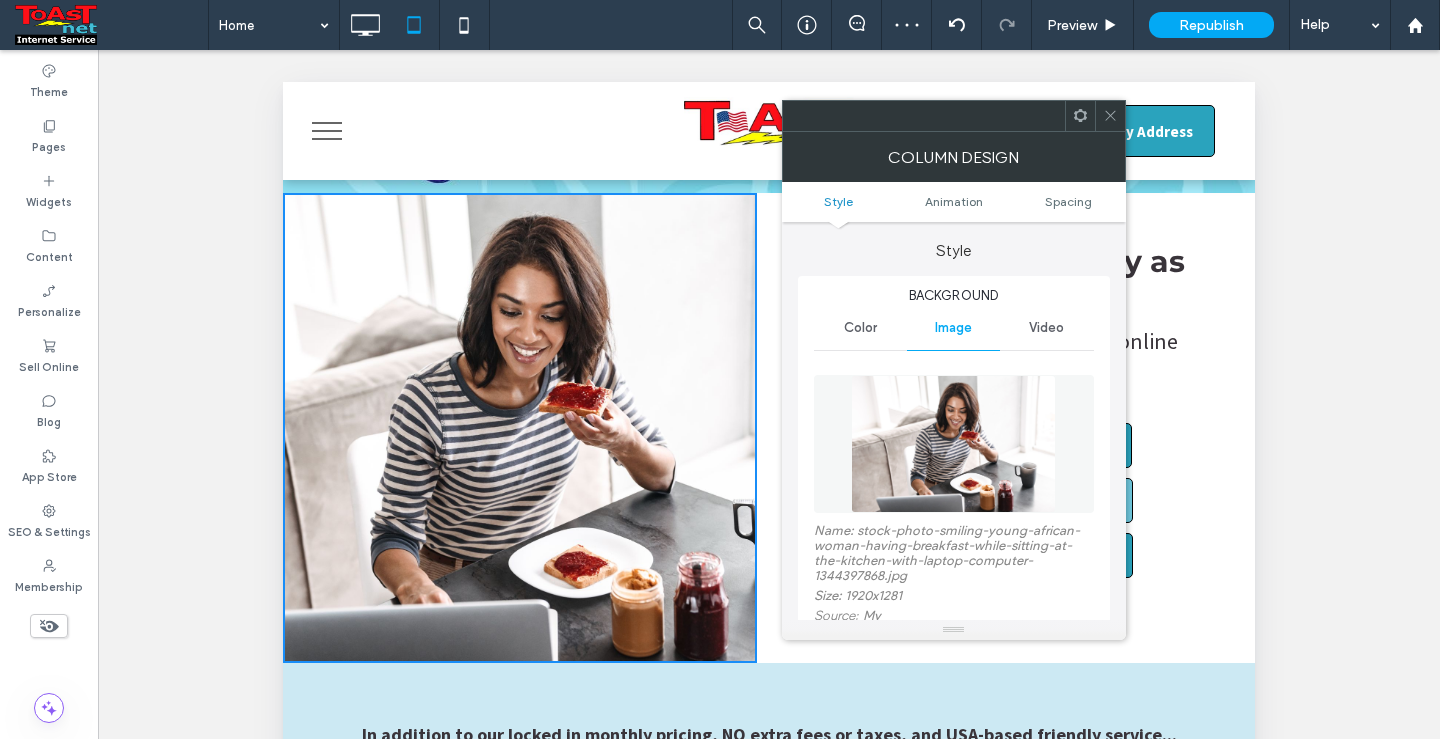 click 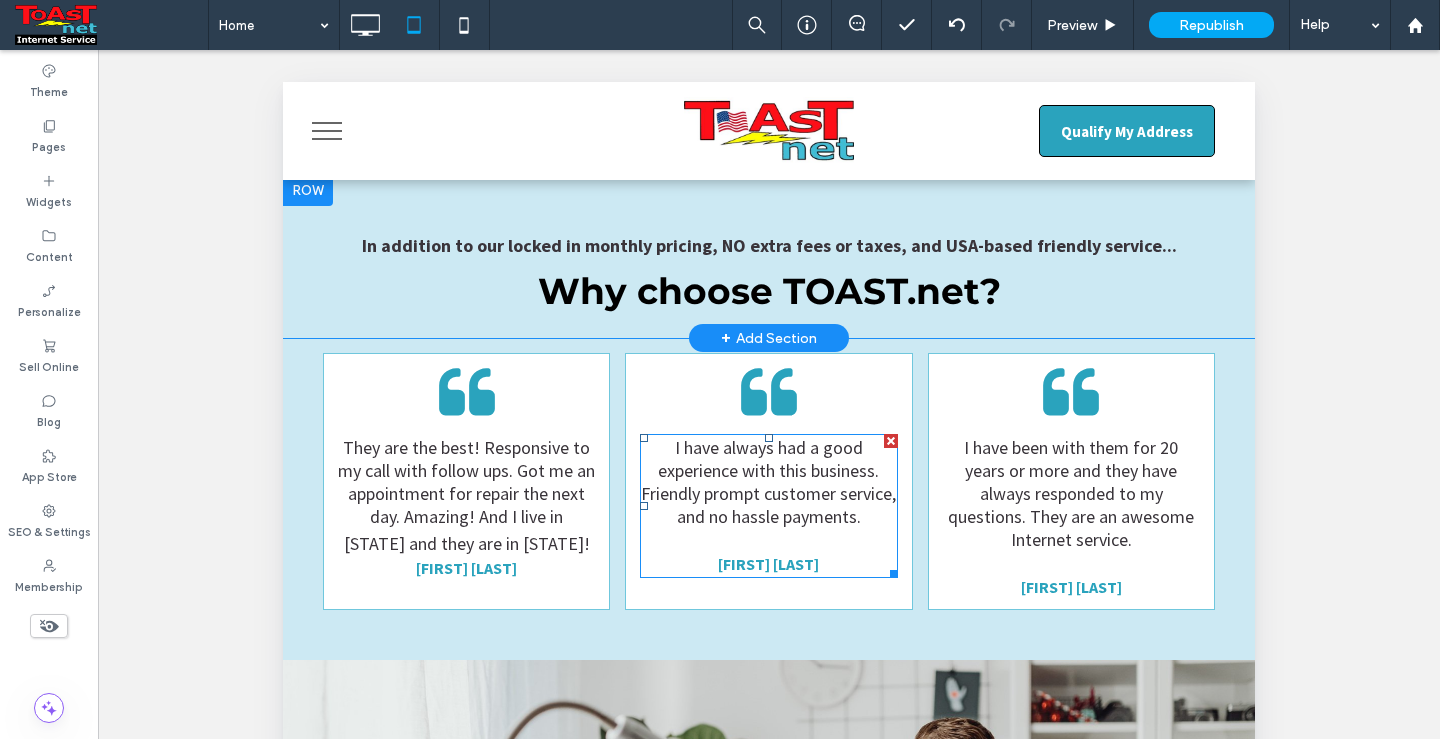 scroll, scrollTop: 679, scrollLeft: 0, axis: vertical 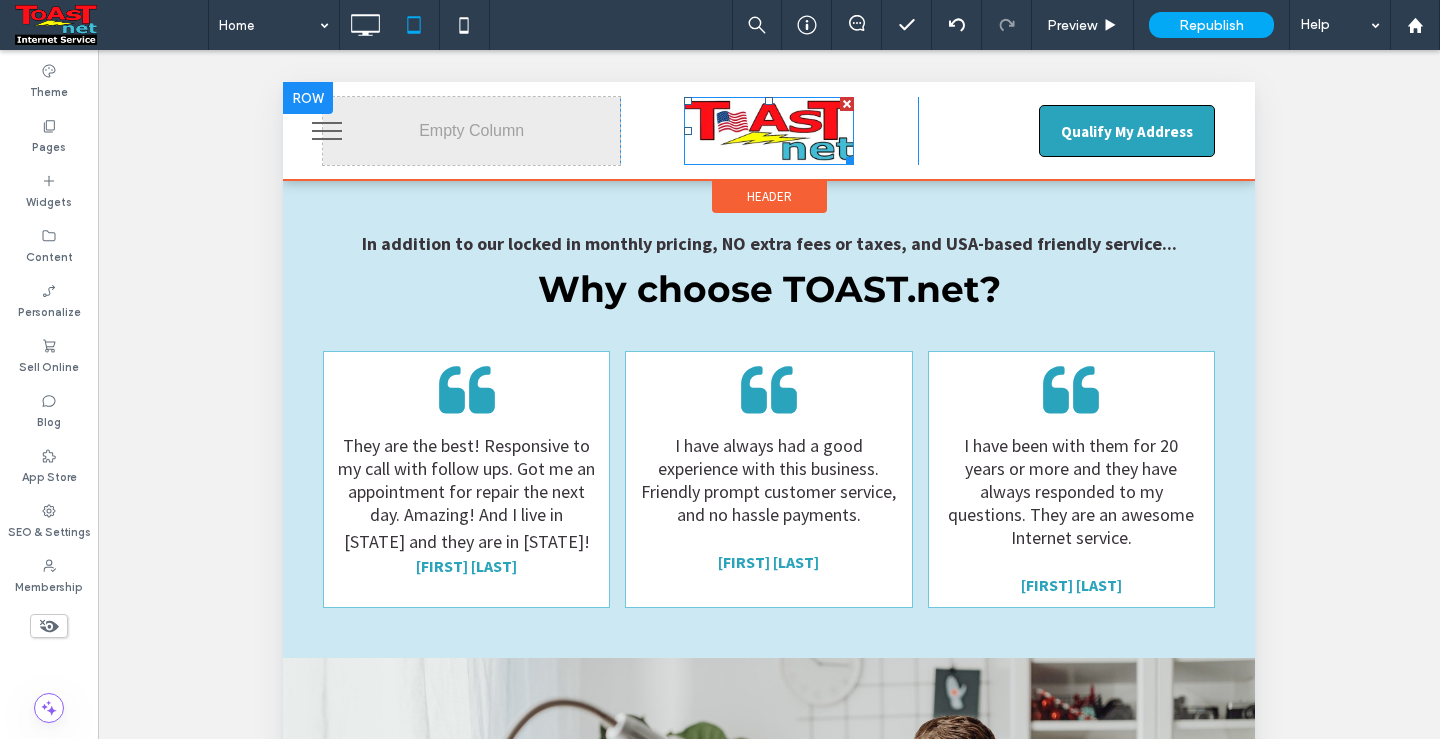 click at bounding box center (769, 131) 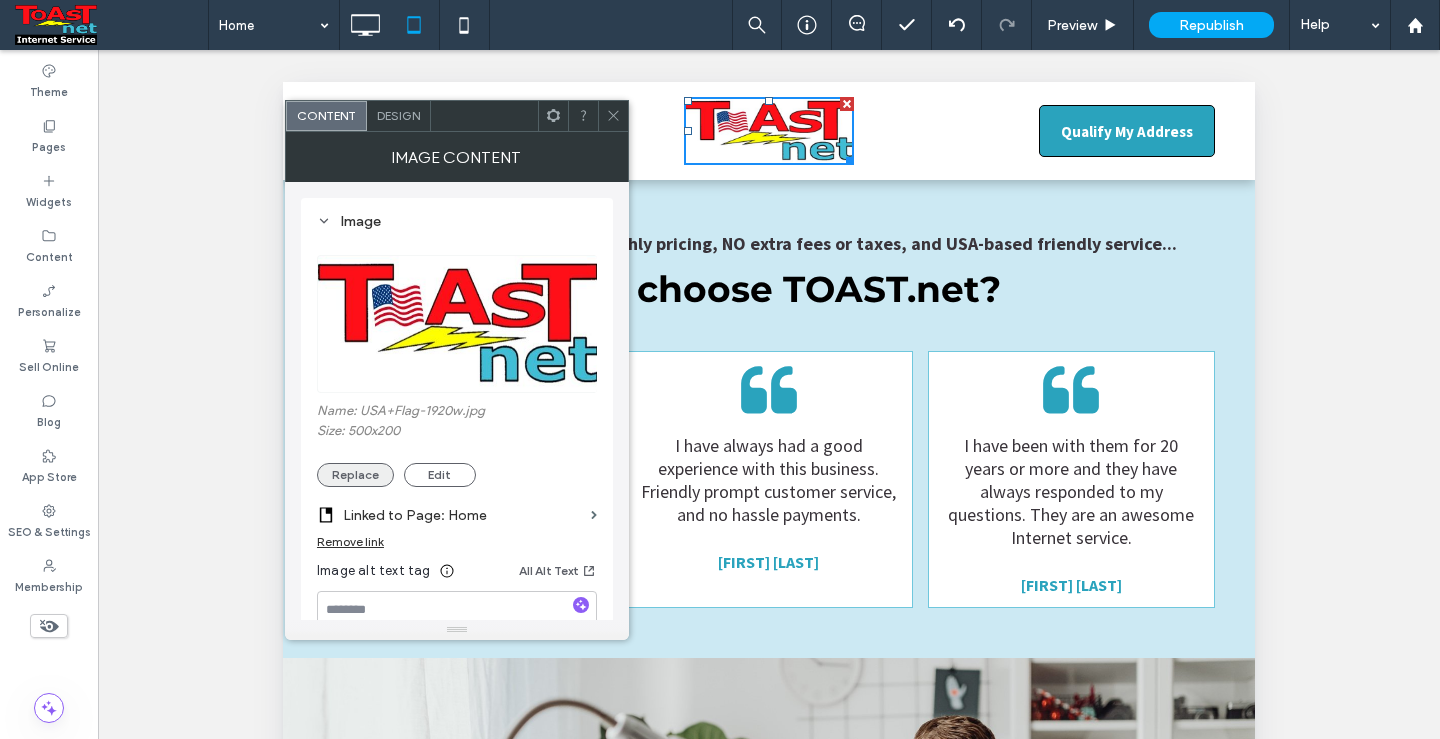 click on "Replace" at bounding box center (355, 475) 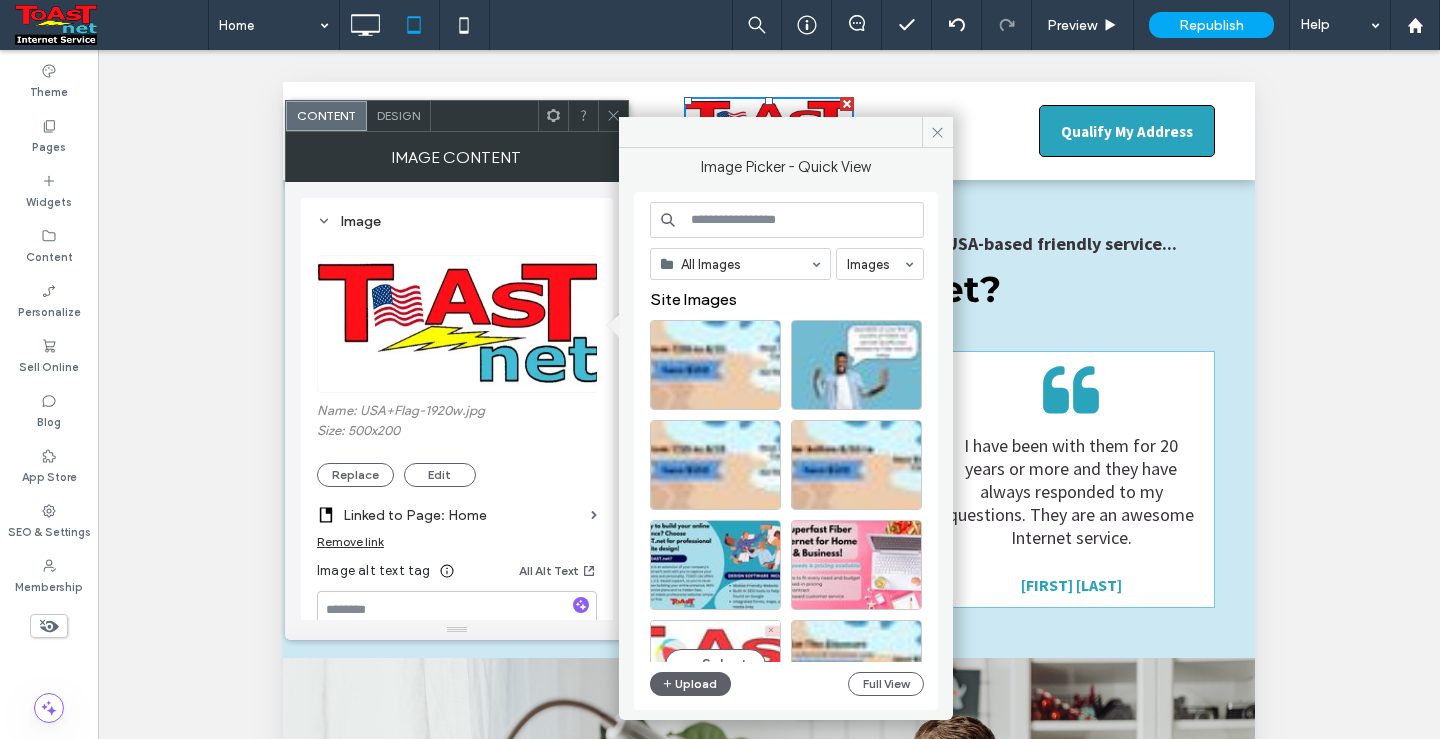 click on "Select" at bounding box center (715, 665) 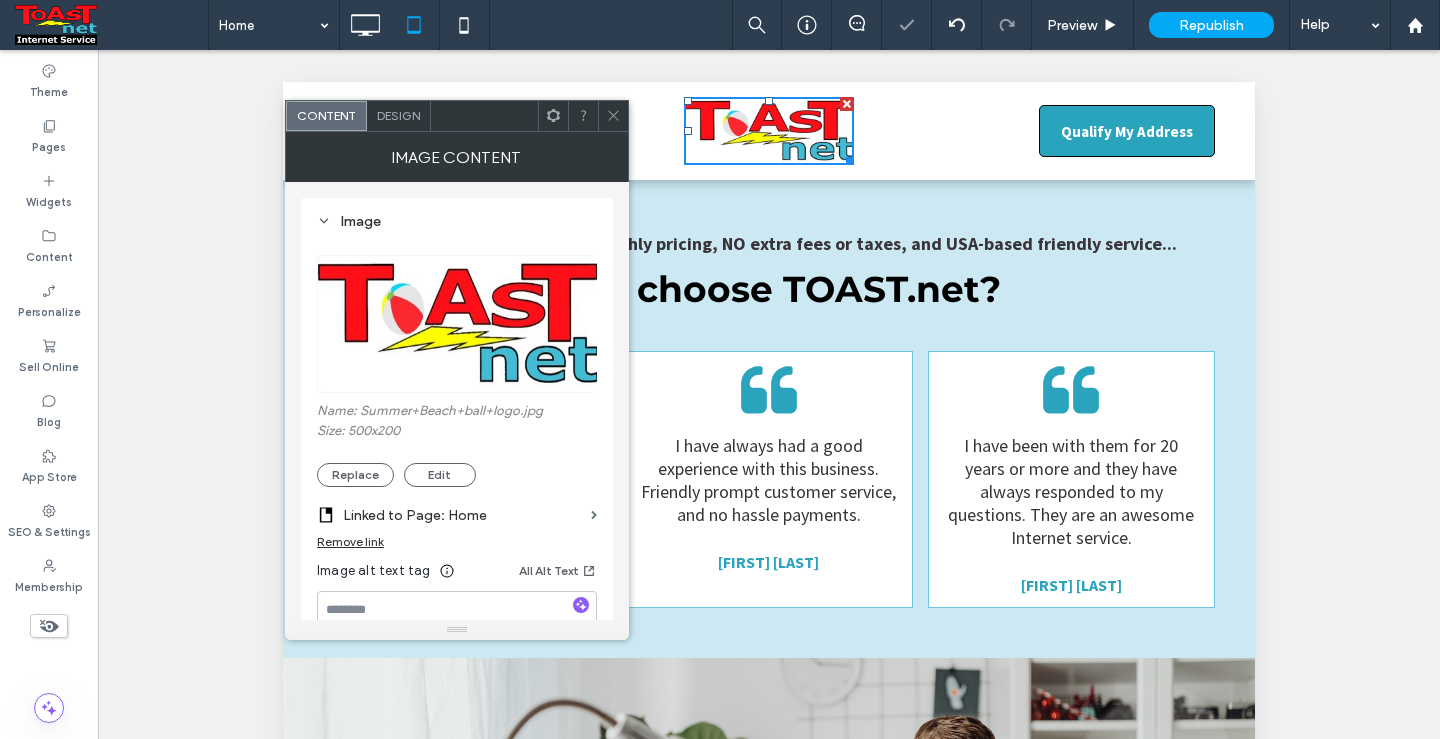 click 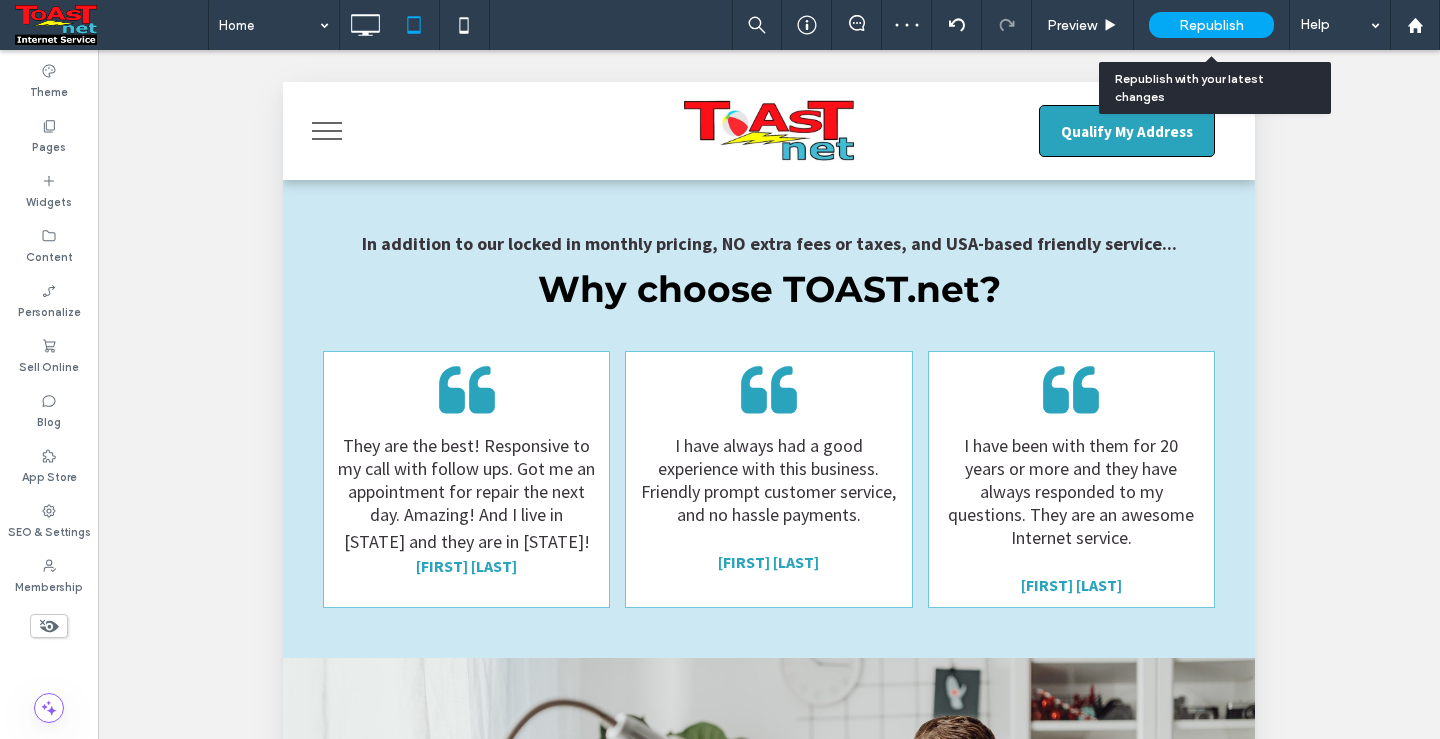 click on "Republish" at bounding box center [1211, 25] 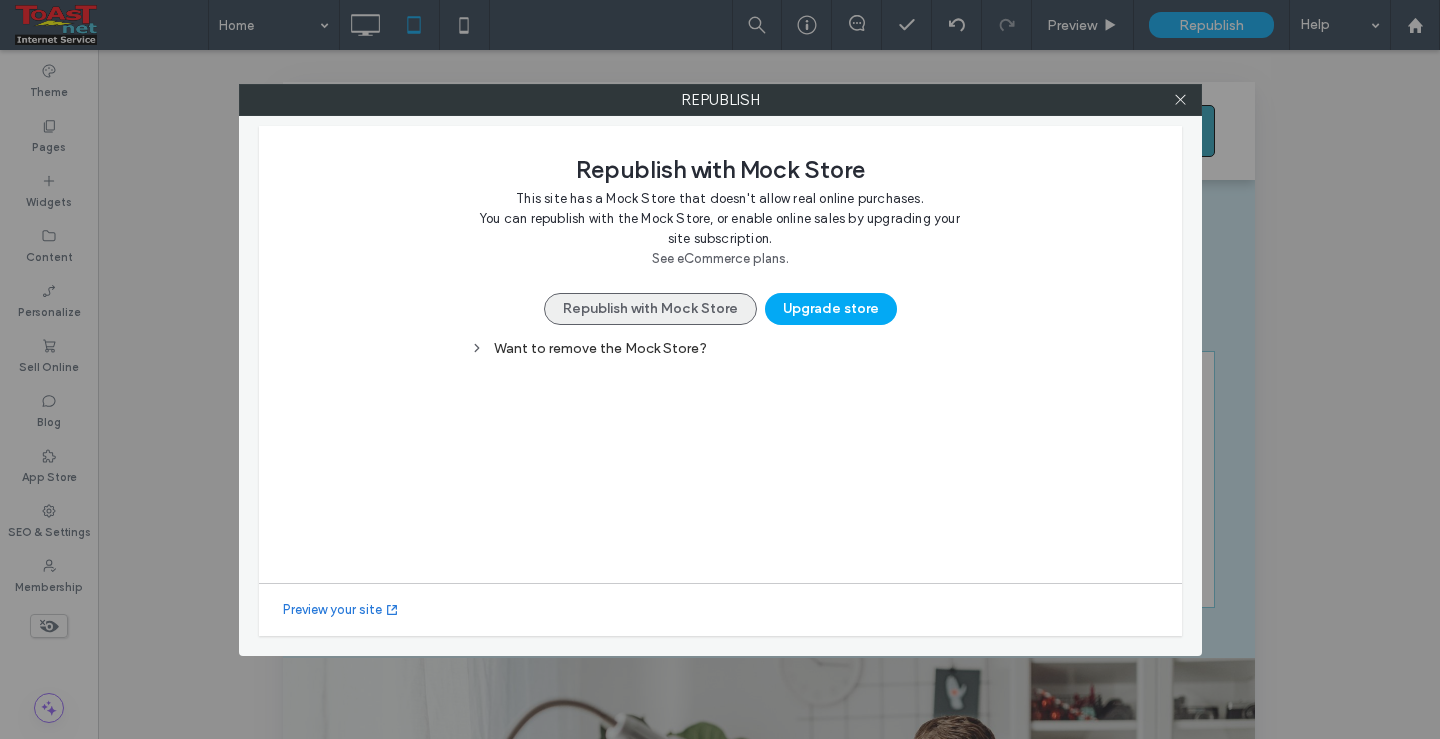 click on "Republish with Mock Store" at bounding box center [650, 309] 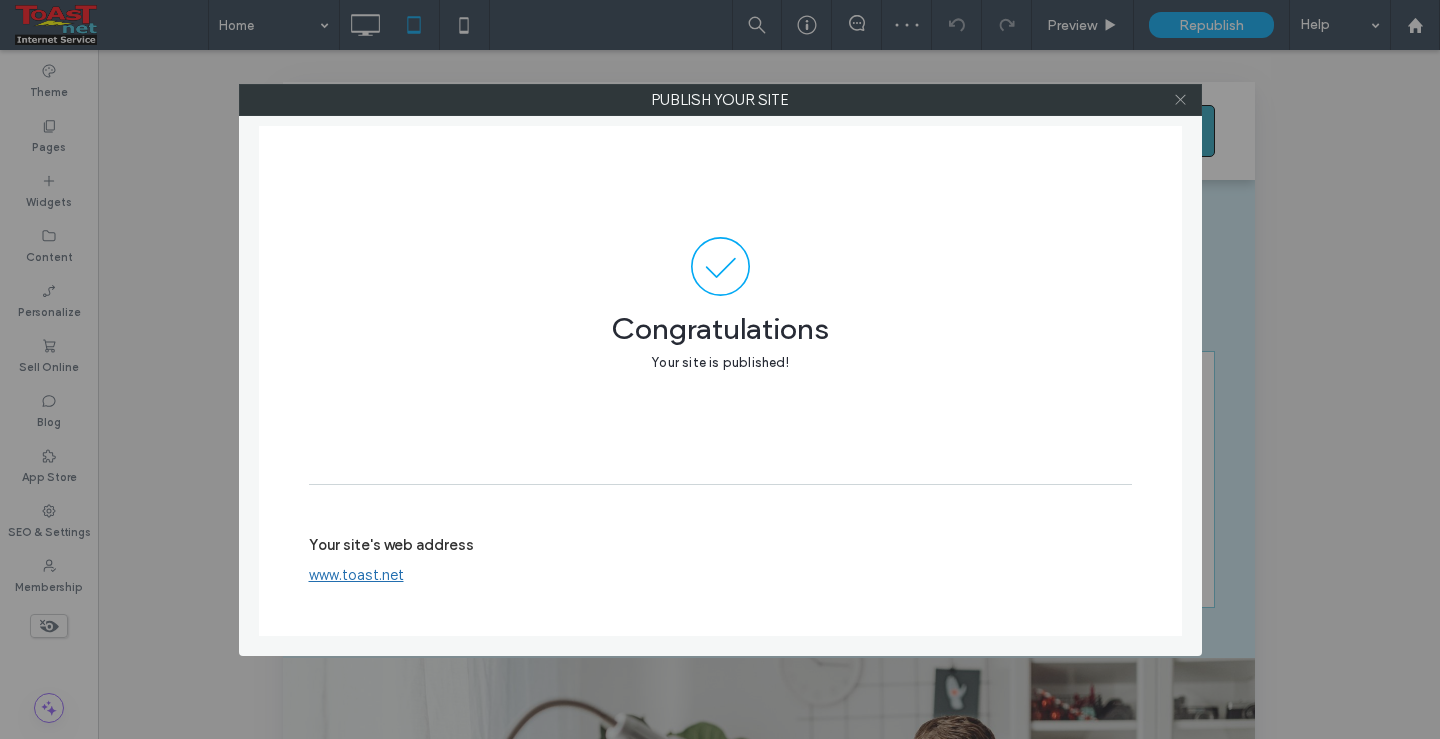 click 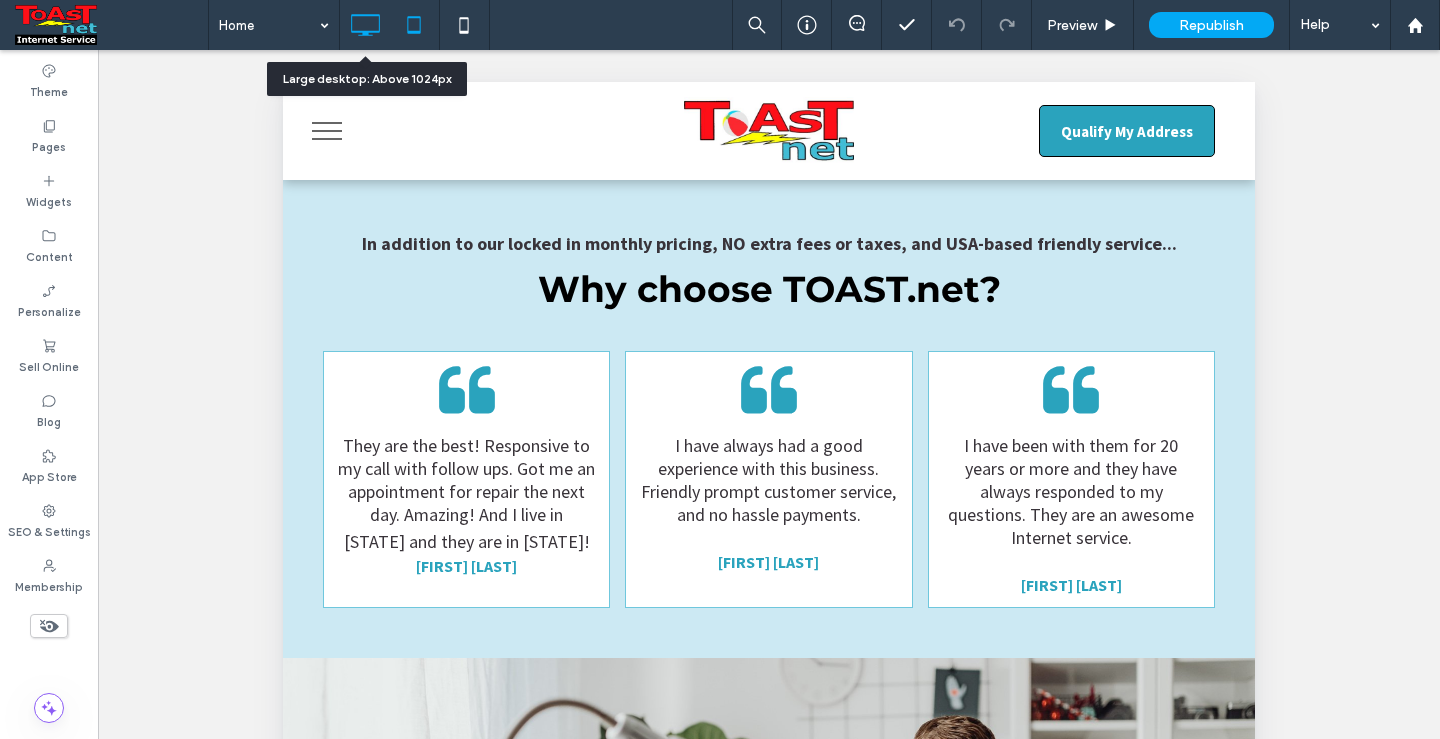 click 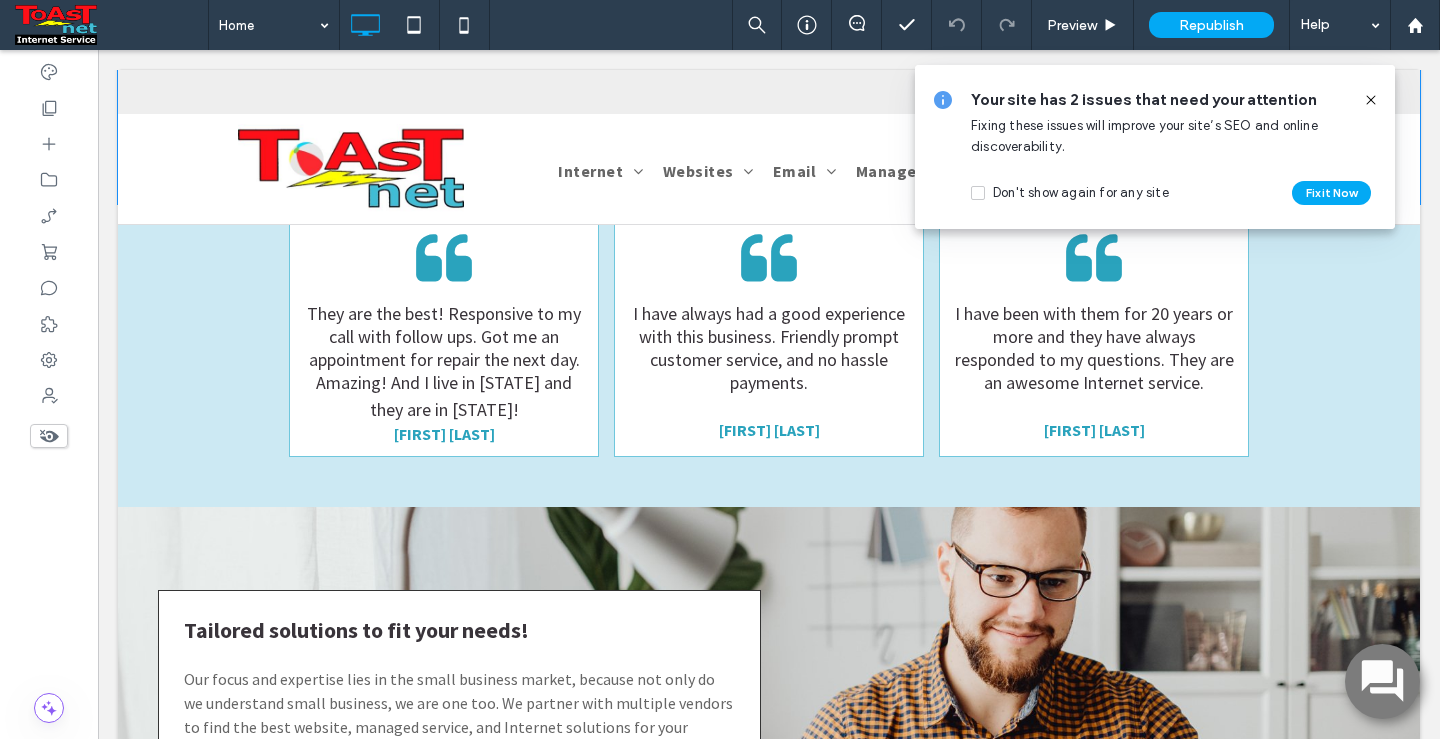 scroll, scrollTop: 0, scrollLeft: 0, axis: both 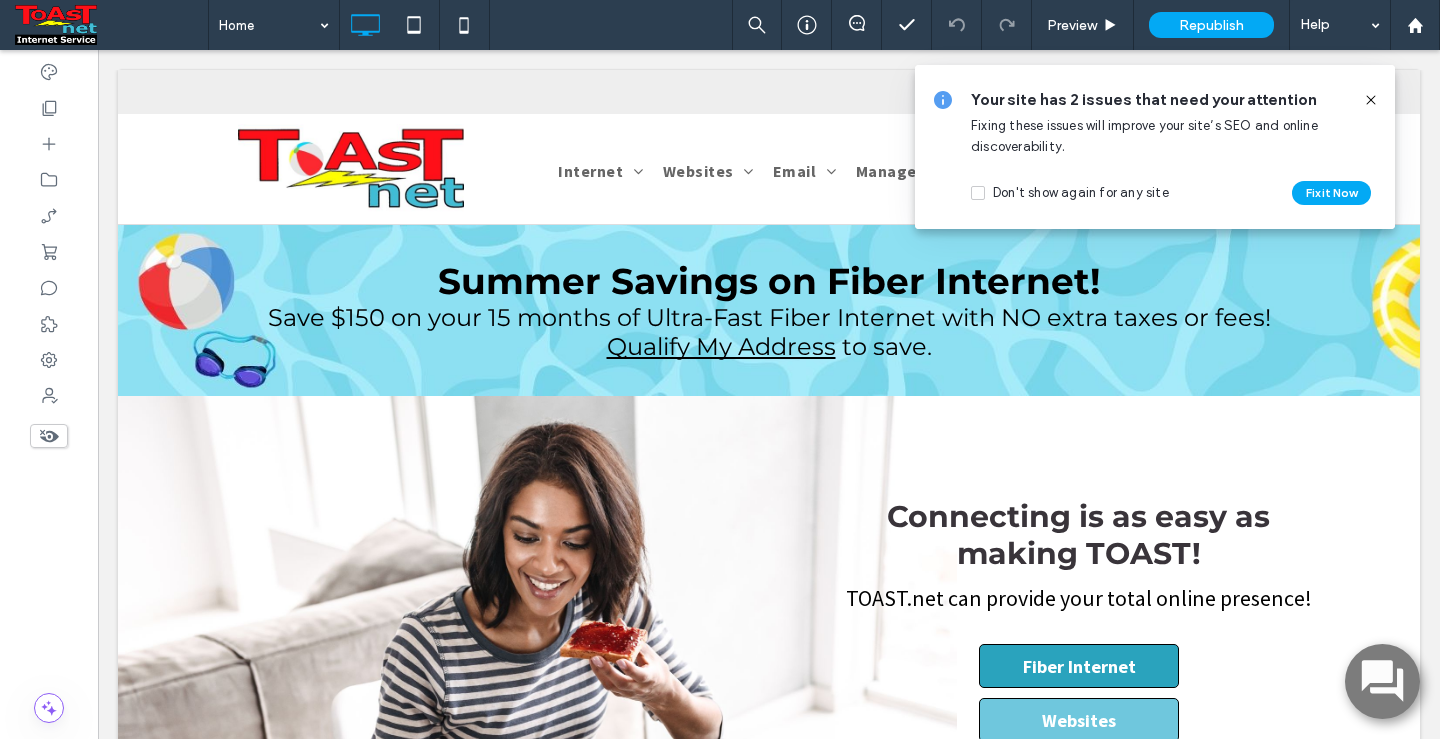 click 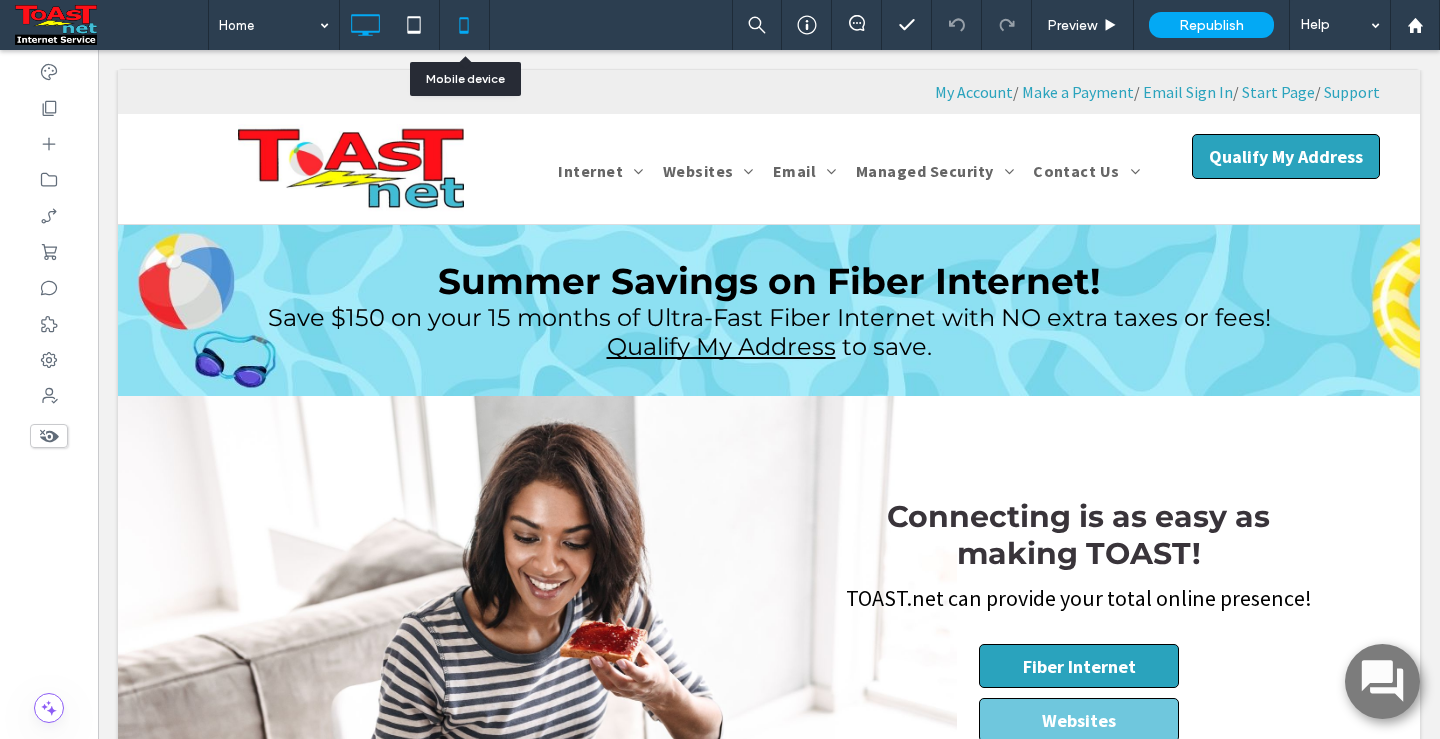click 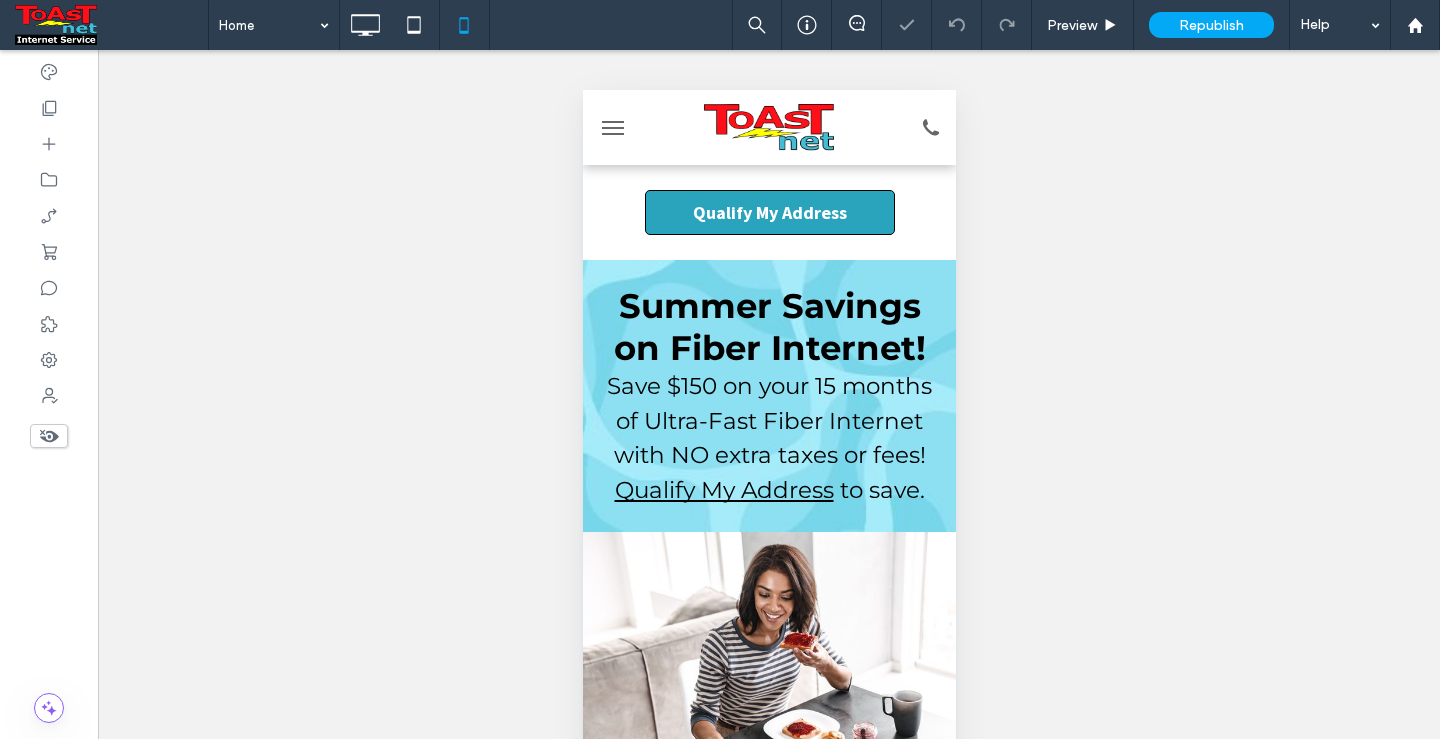 scroll, scrollTop: 0, scrollLeft: 0, axis: both 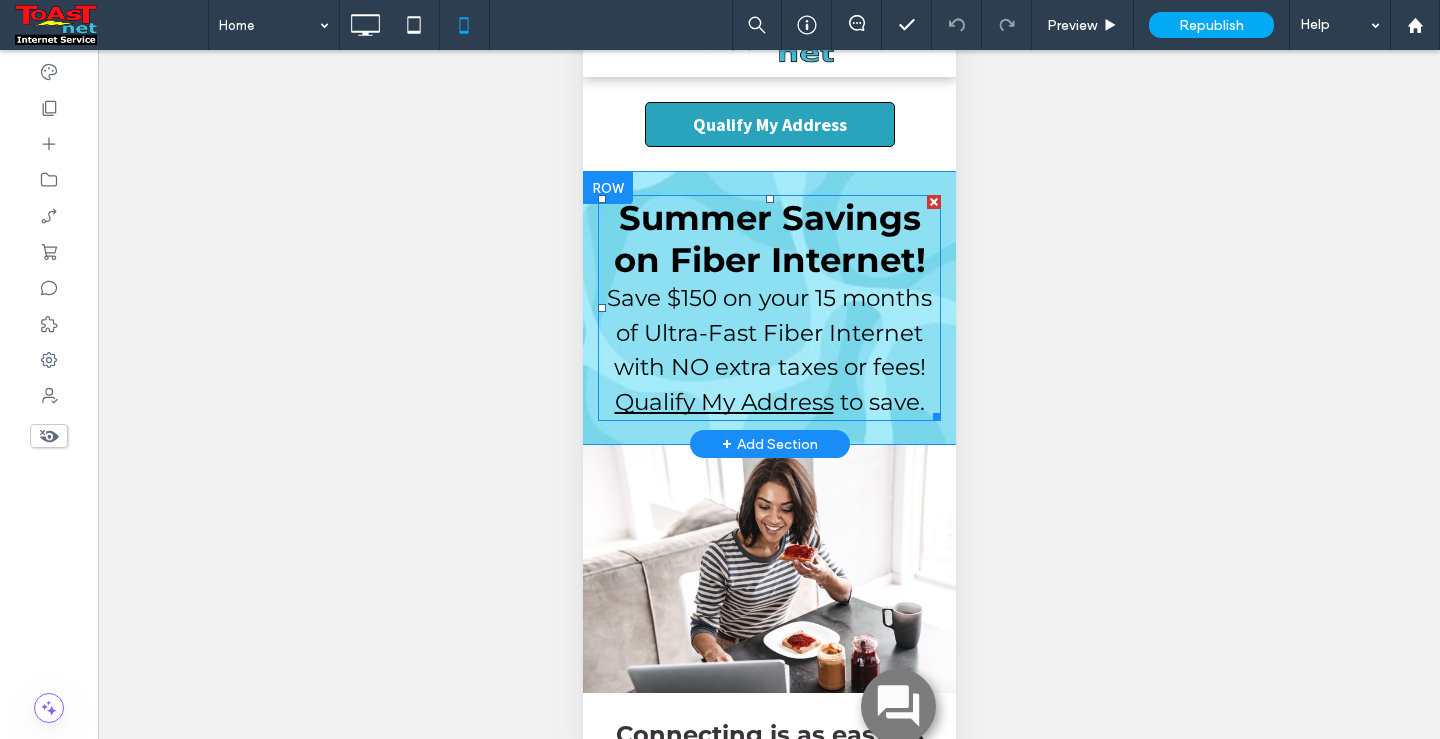 click on "Save $150 on your 15 months of Ultra-Fast Fiber Internet with NO extra taxes or fees!" at bounding box center [768, 332] 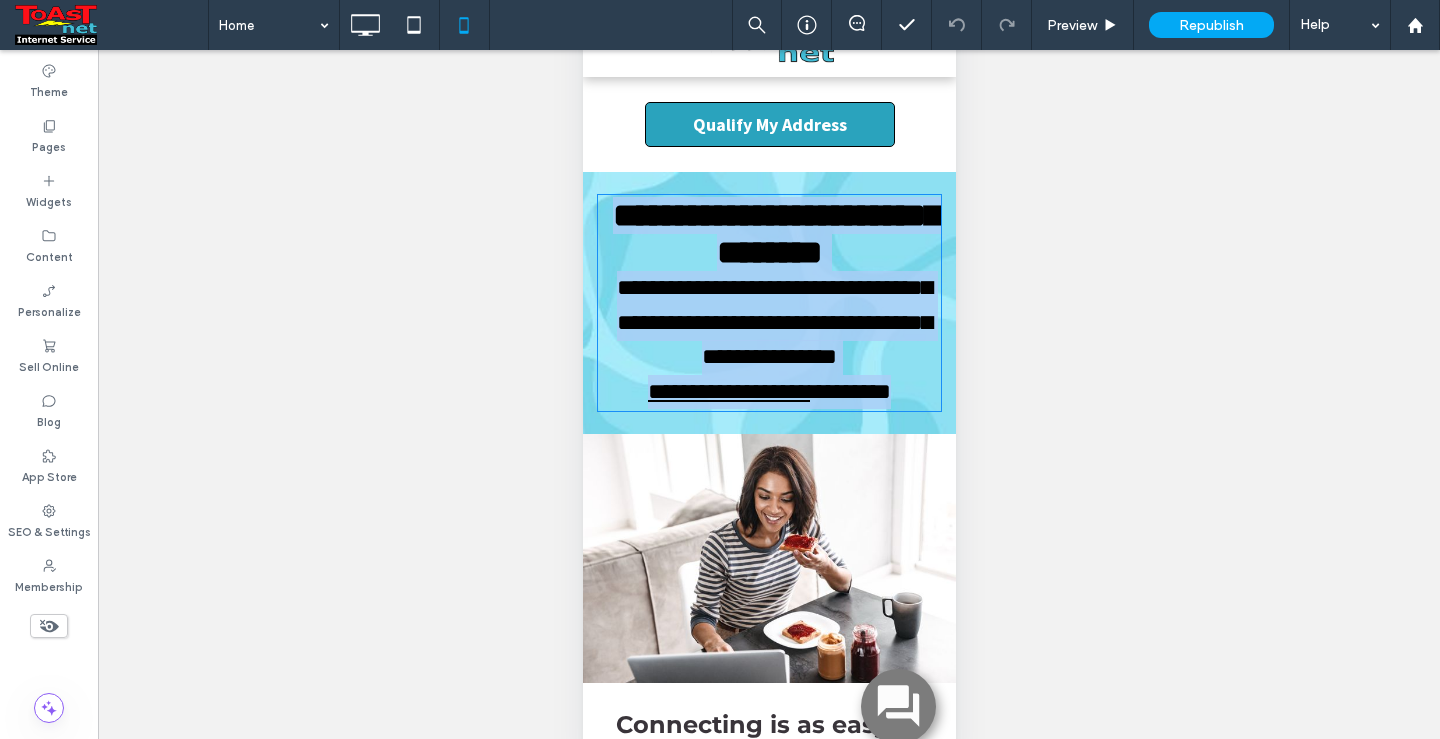 type on "**********" 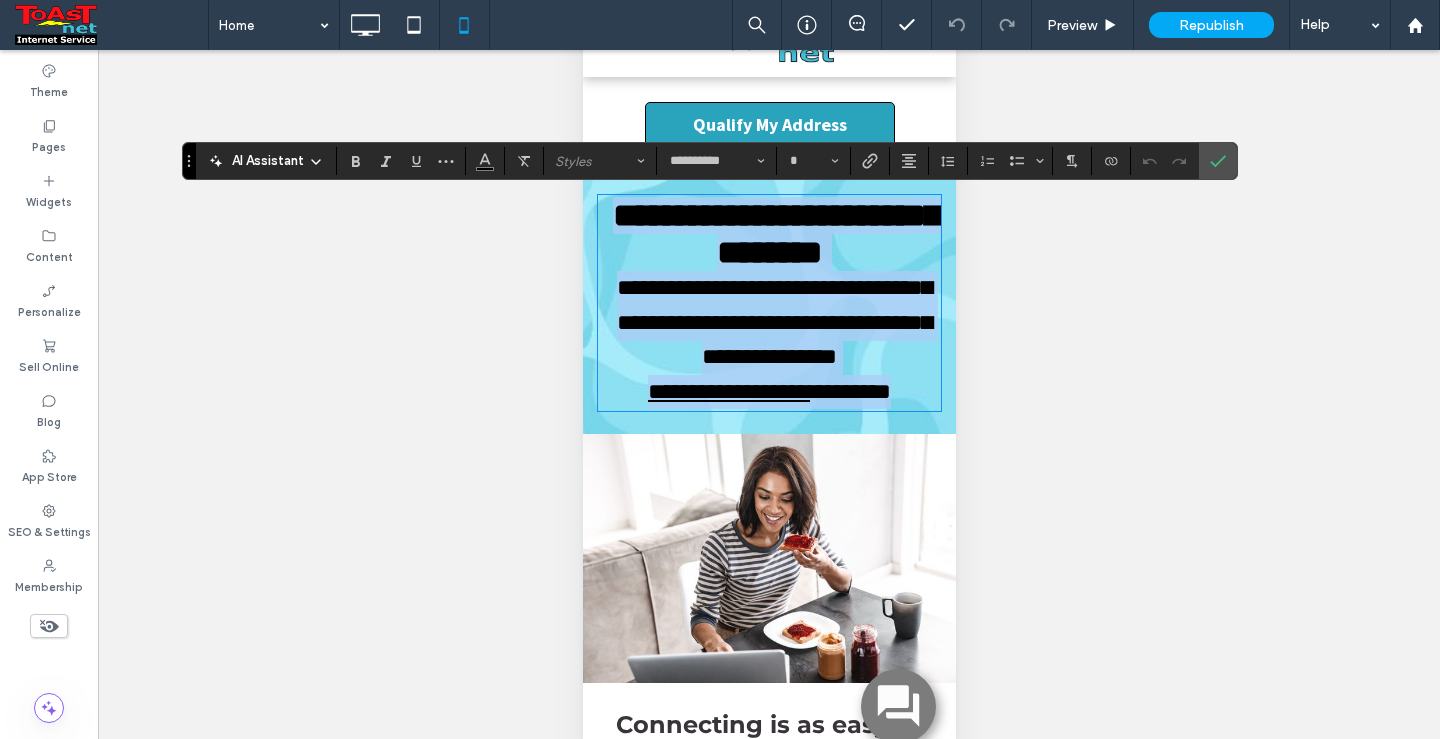 click on "**********" at bounding box center [773, 322] 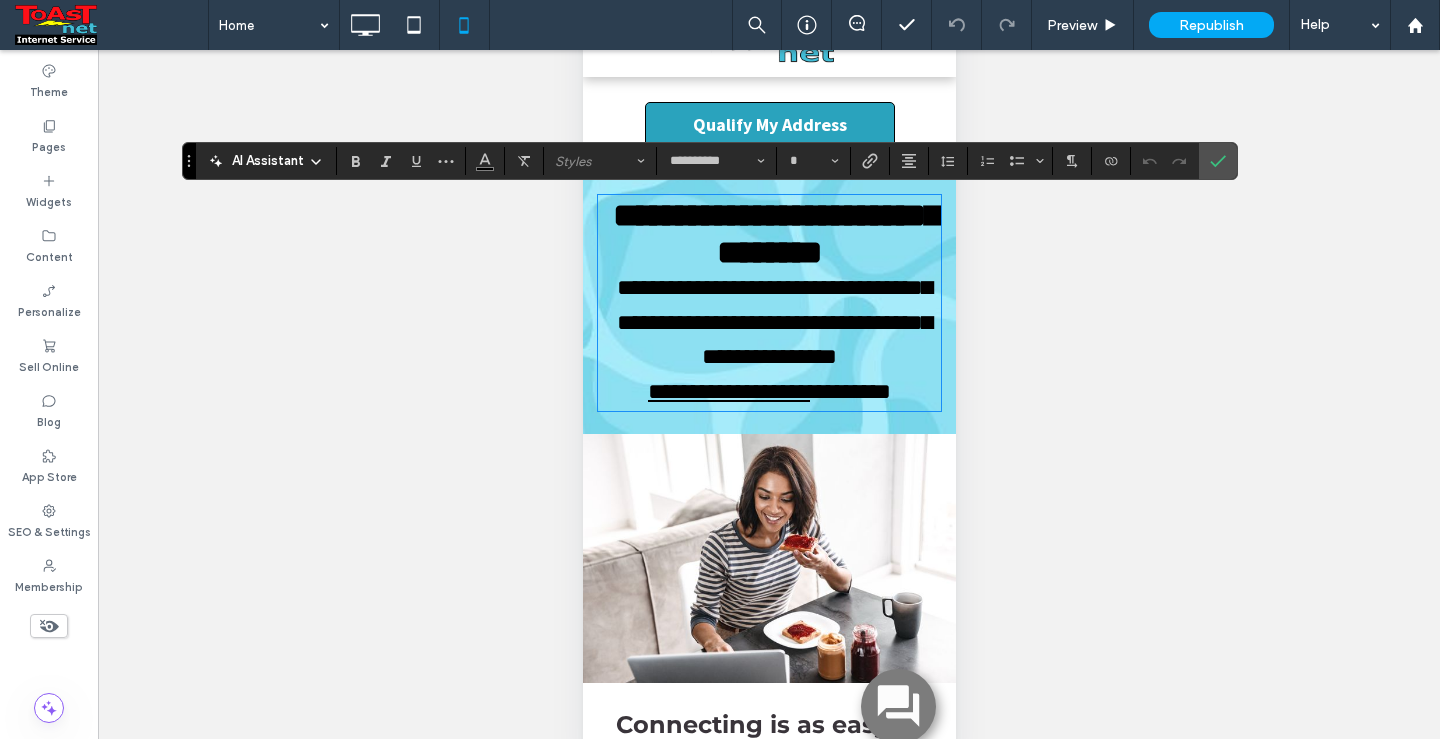 type on "**" 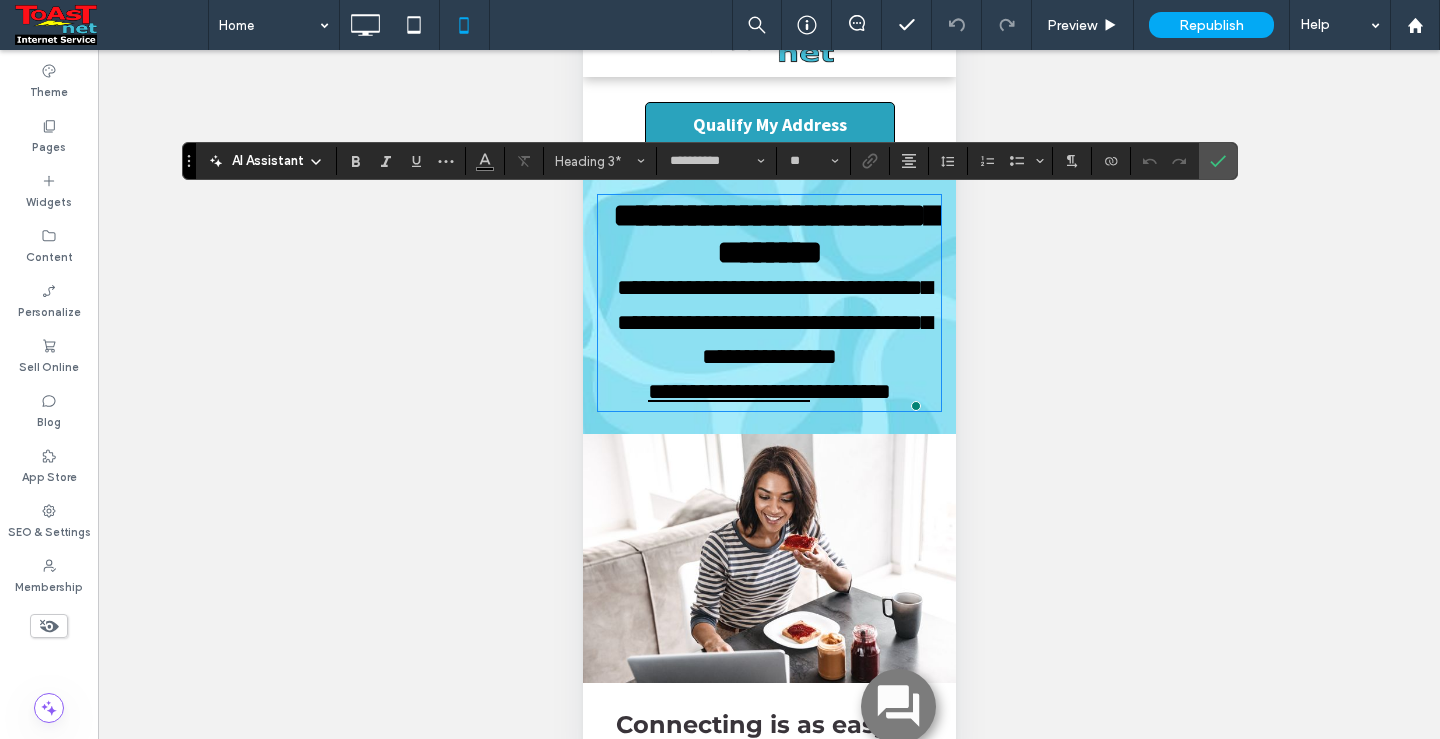 click on "**********" at bounding box center (773, 322) 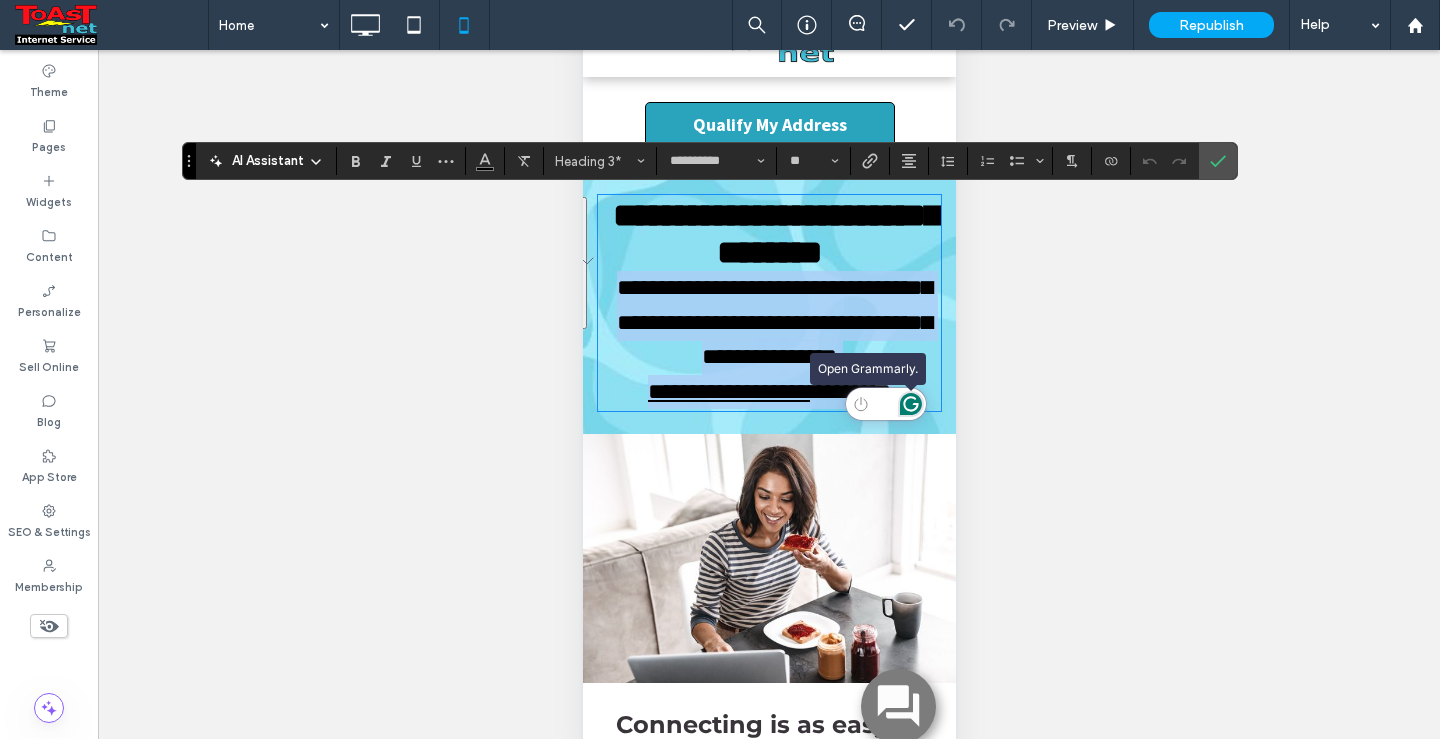 drag, startPoint x: 602, startPoint y: 291, endPoint x: 911, endPoint y: 405, distance: 329.35846 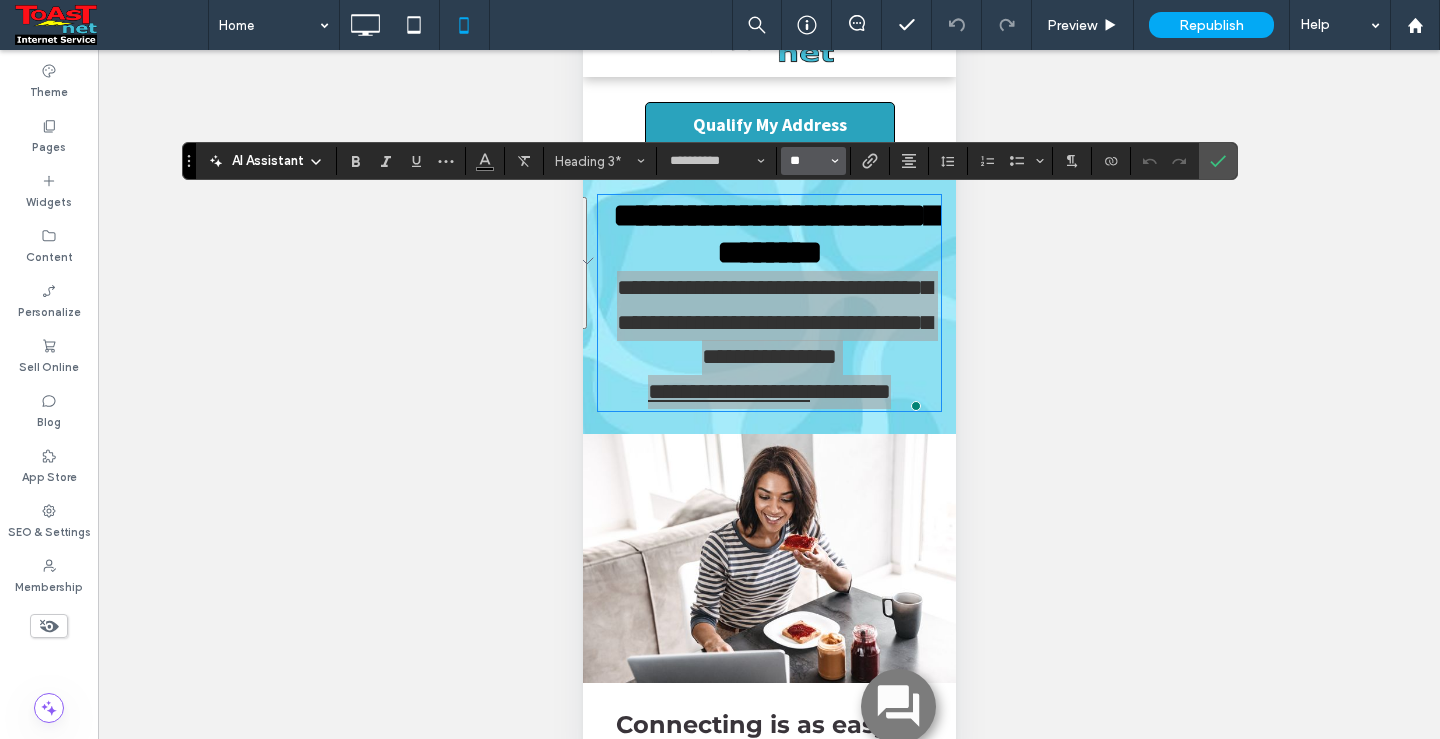 click on "**" at bounding box center [807, 161] 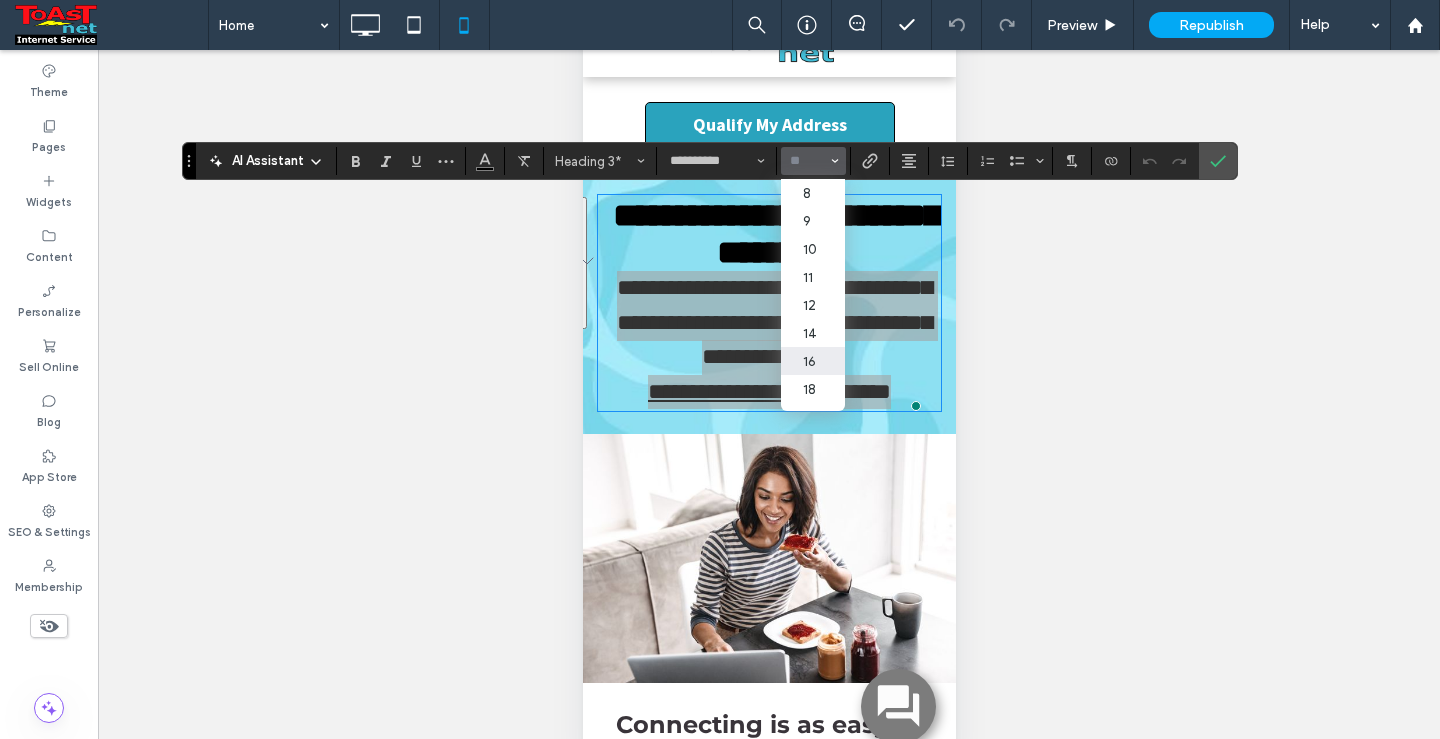 click on "16" at bounding box center (813, 361) 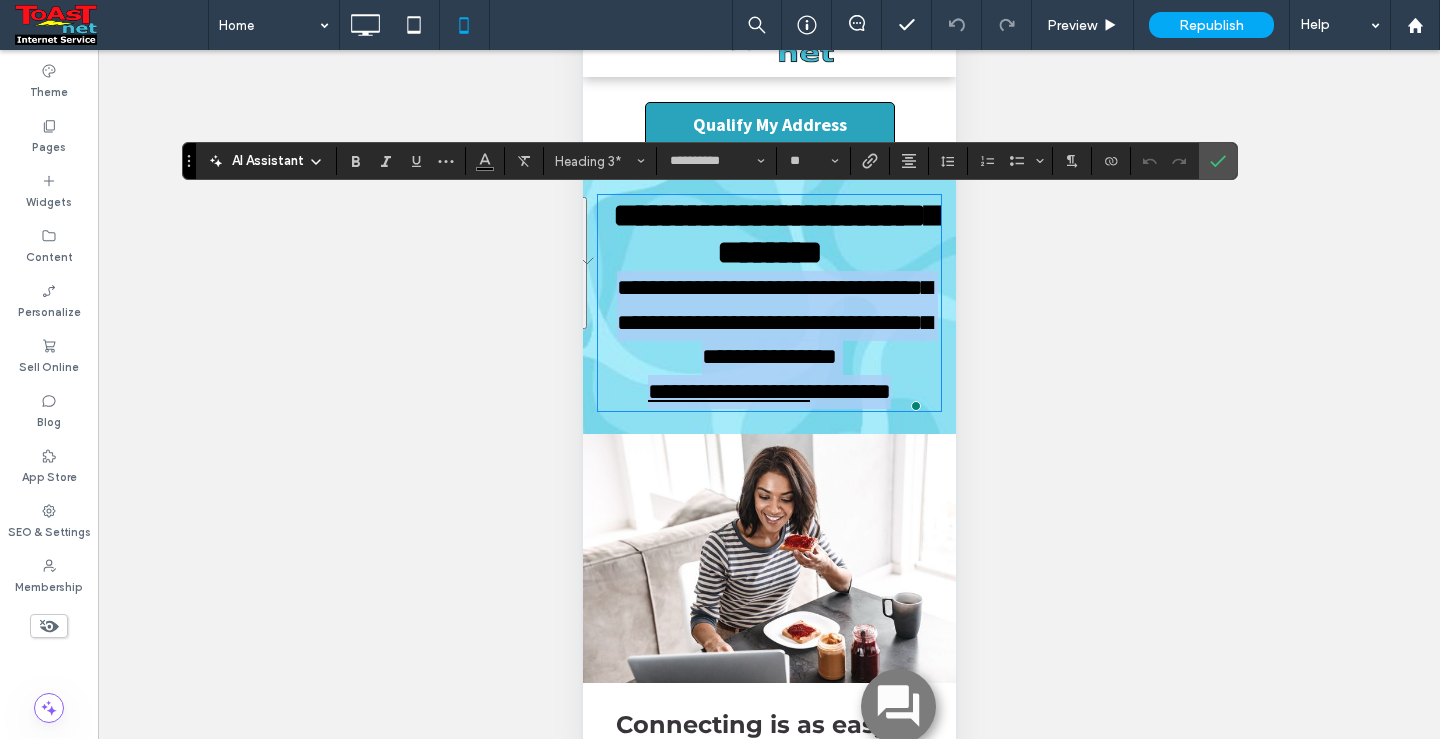 type on "**" 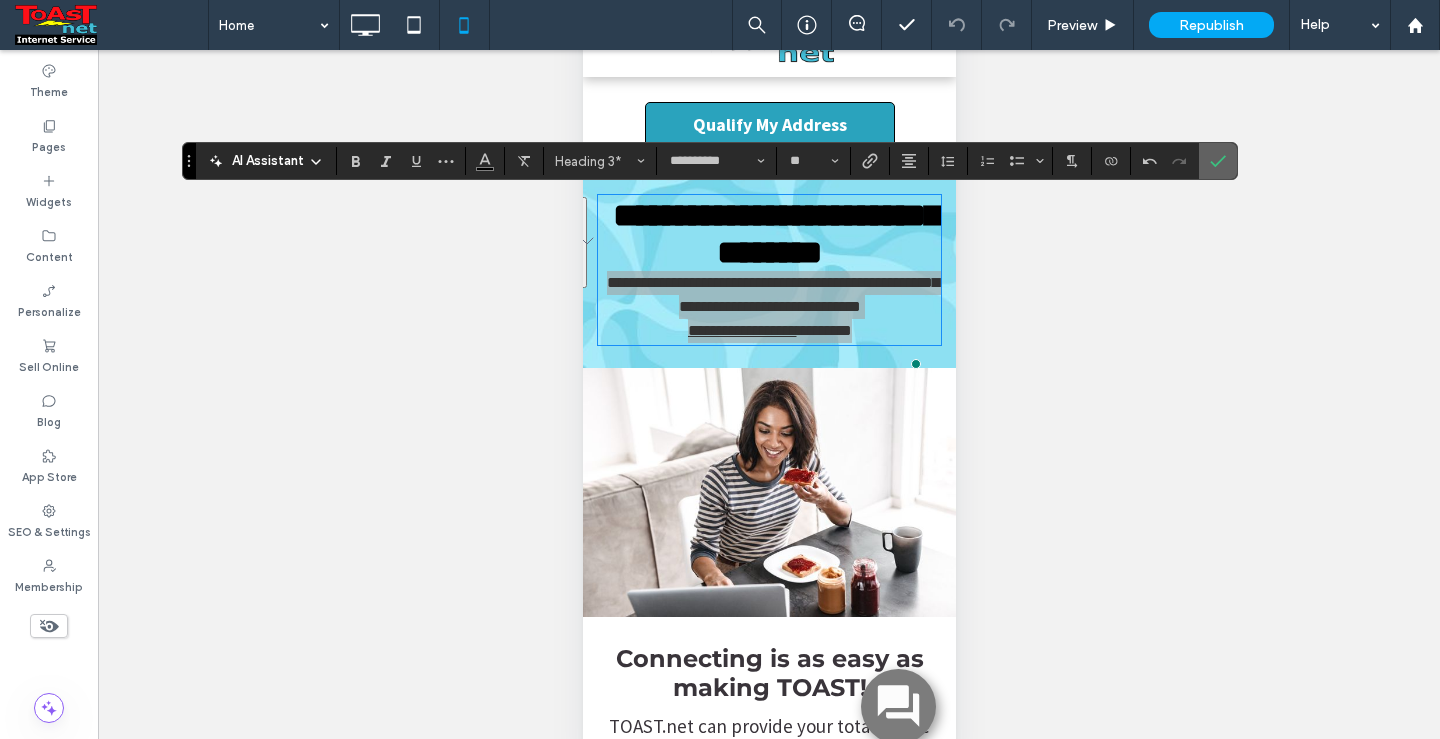 click 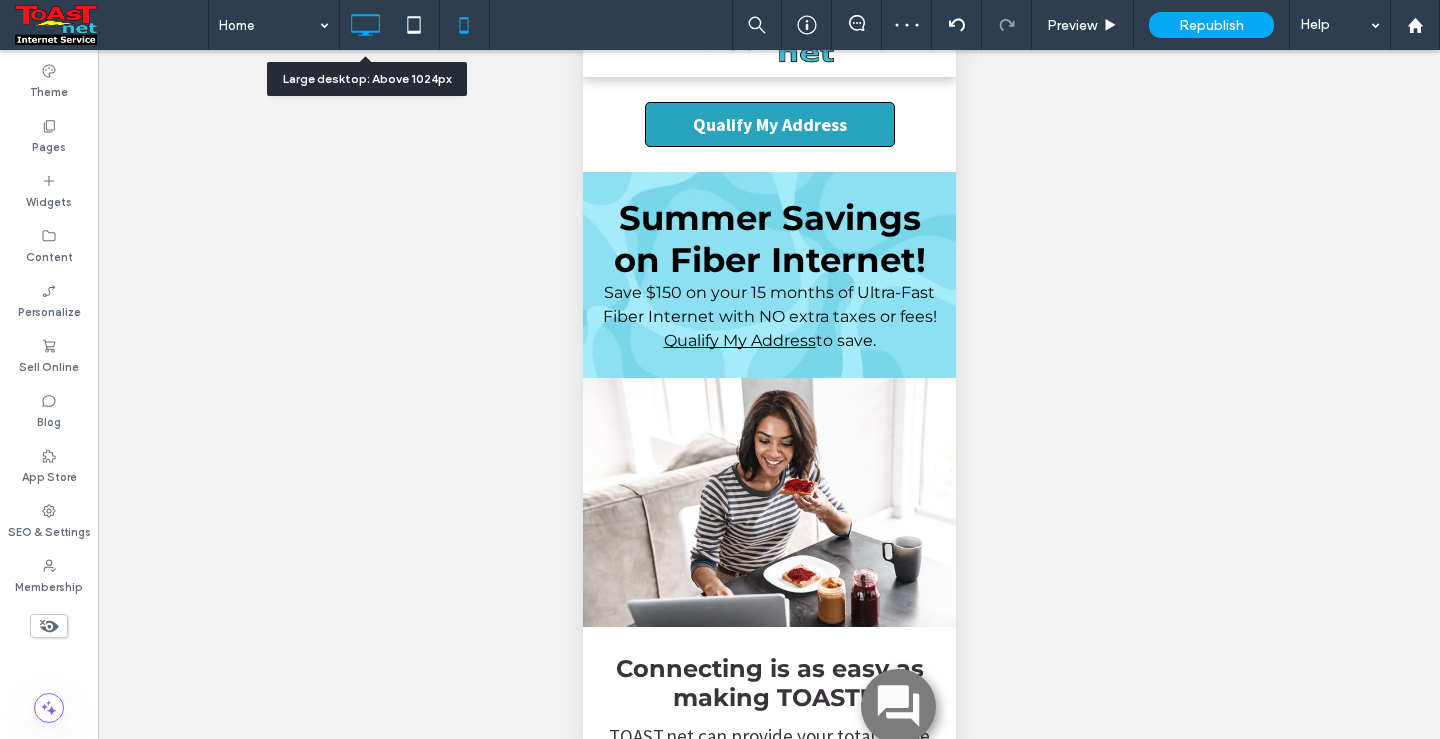 click 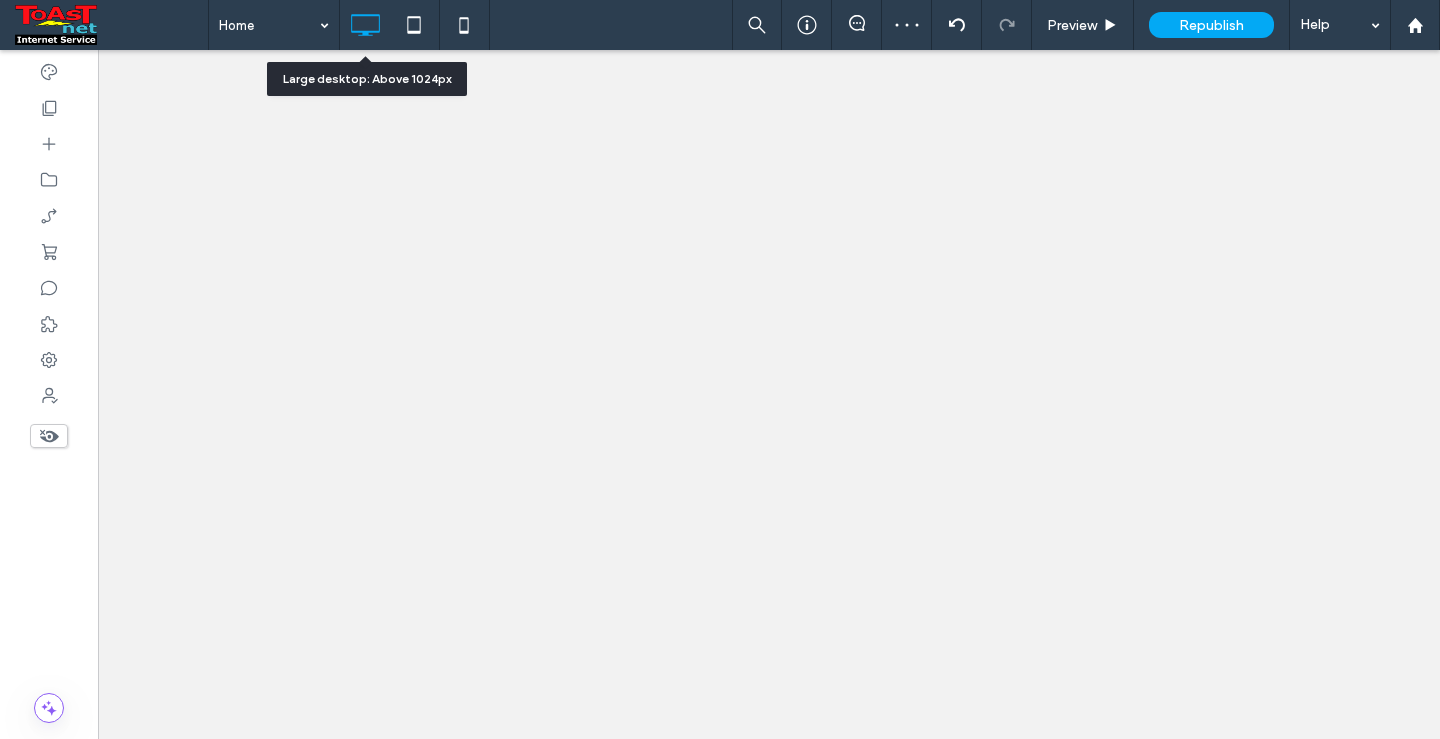 scroll, scrollTop: 0, scrollLeft: 0, axis: both 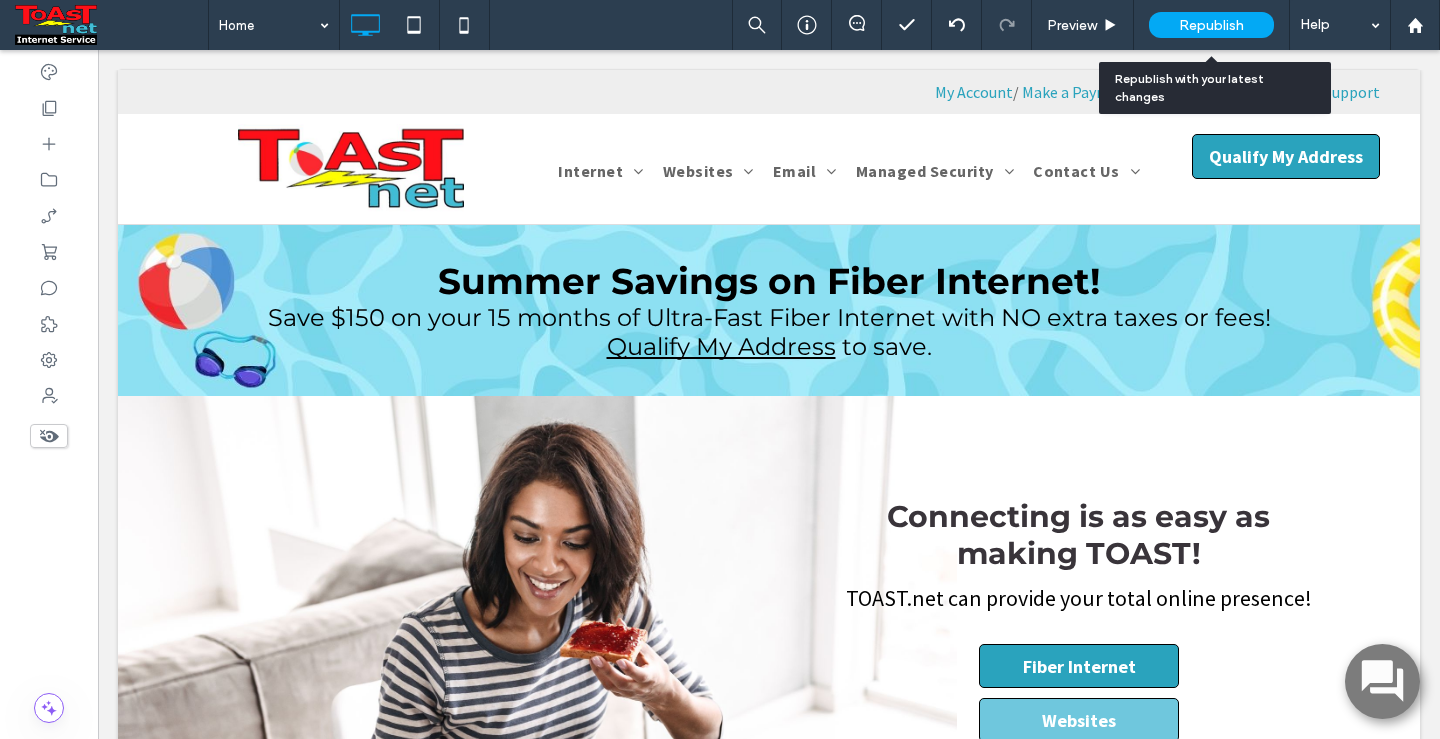 click on "Republish" at bounding box center [1211, 25] 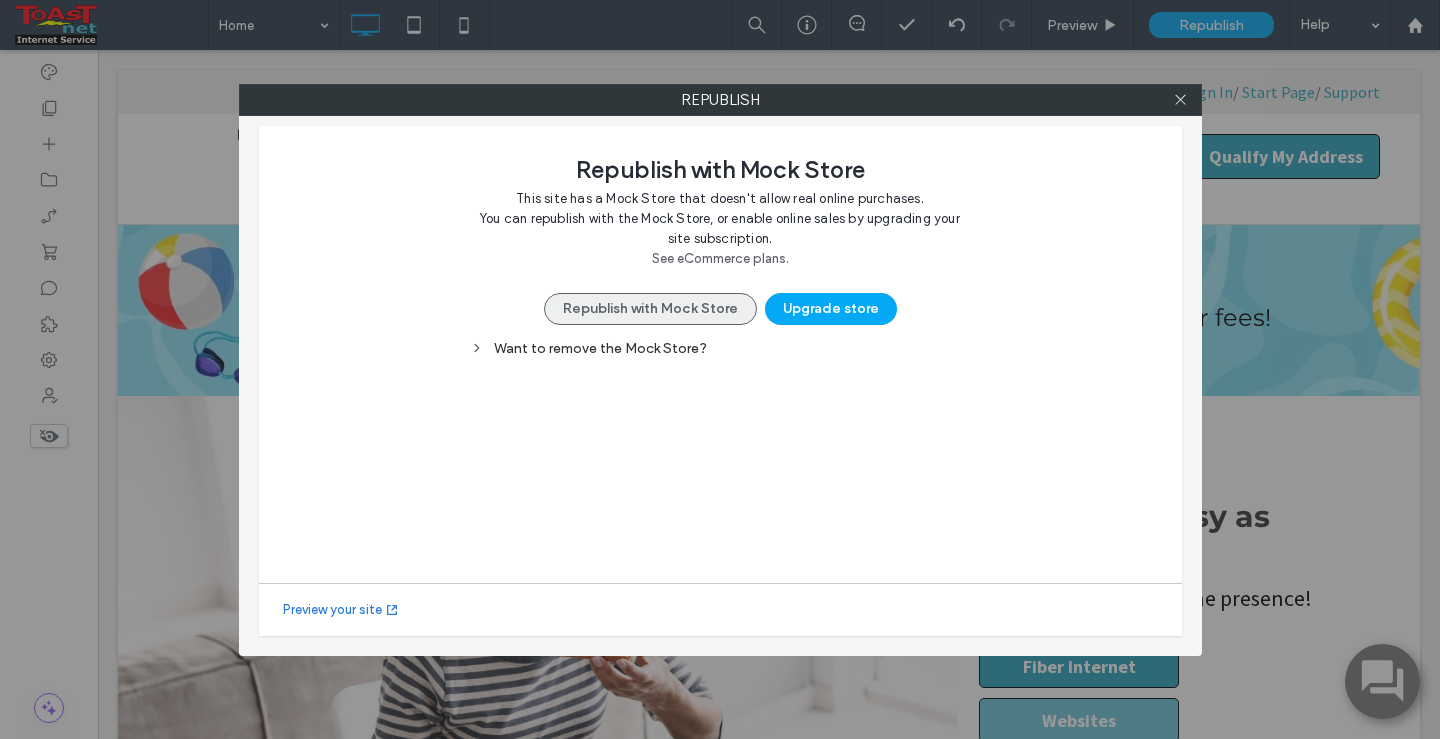 click on "Republish with Mock Store" at bounding box center [650, 309] 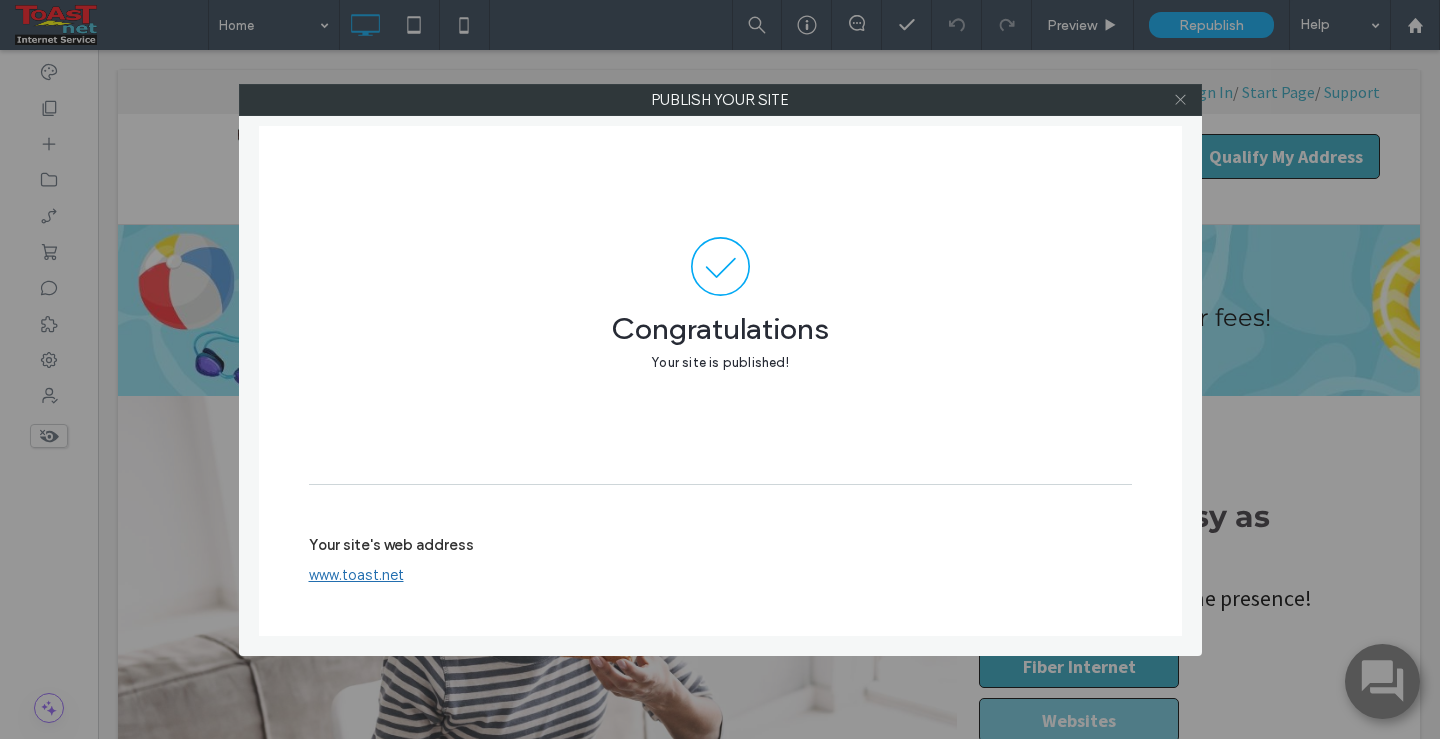 click 